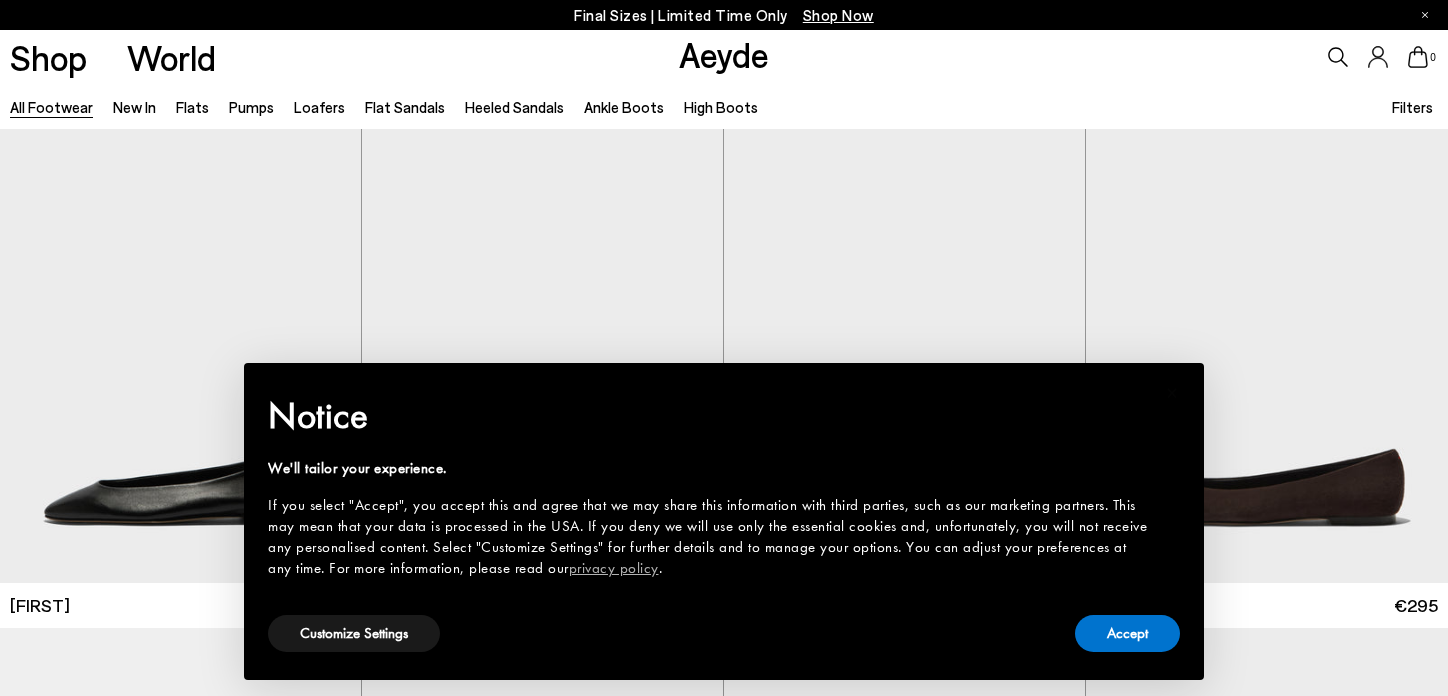 scroll, scrollTop: 0, scrollLeft: 0, axis: both 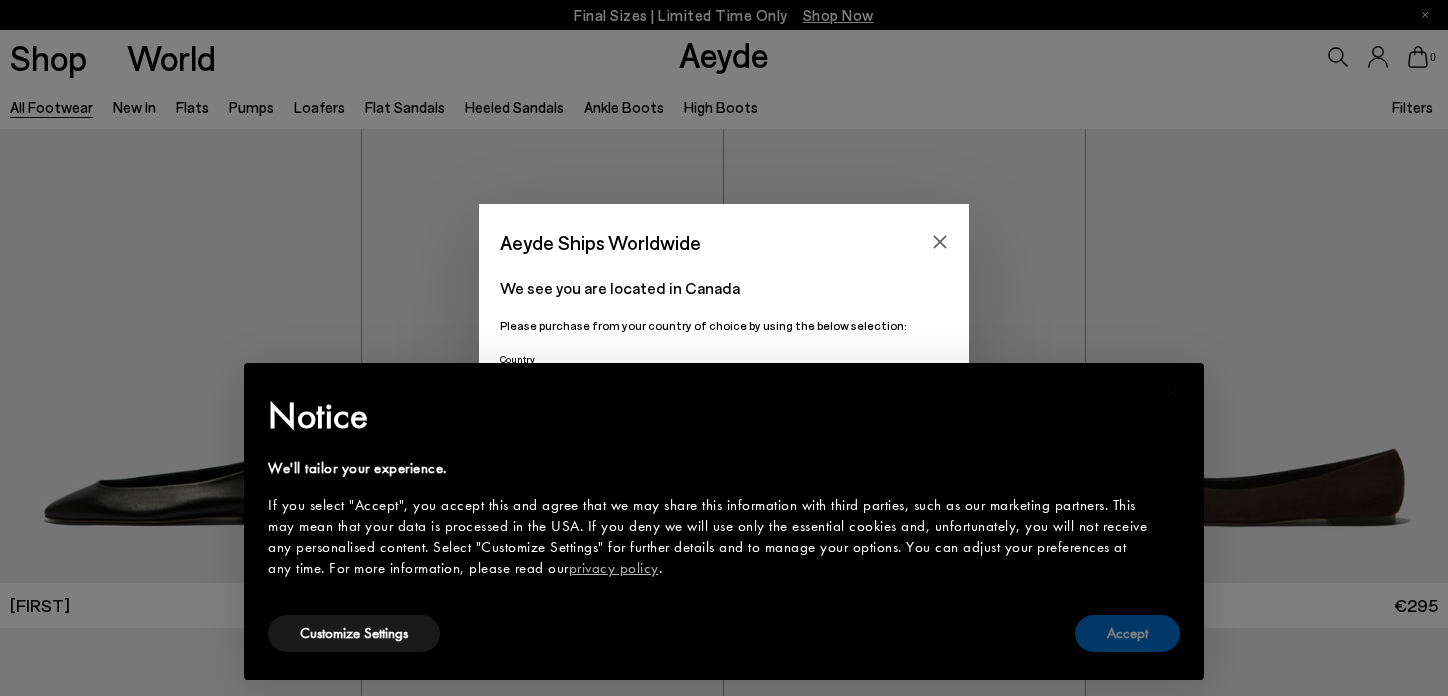 click on "Accept" at bounding box center (1127, 633) 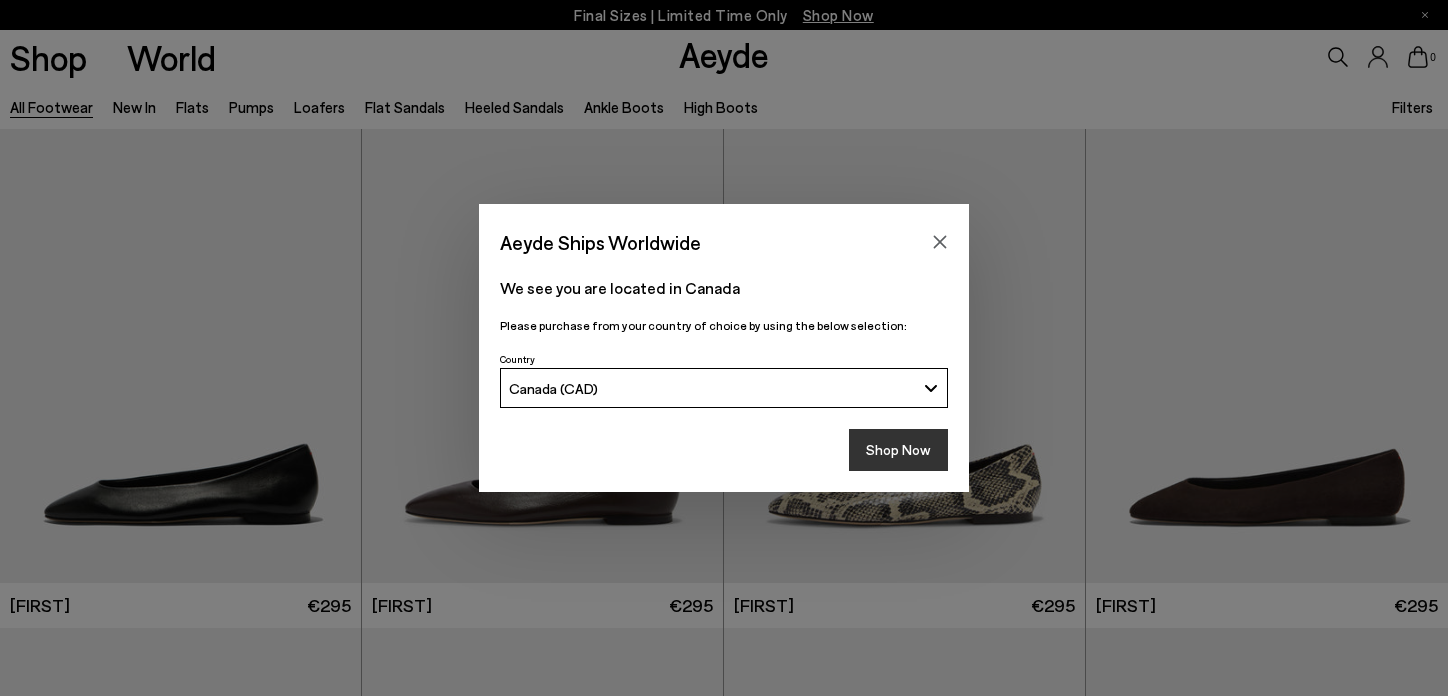 click on "Shop Now" at bounding box center [898, 450] 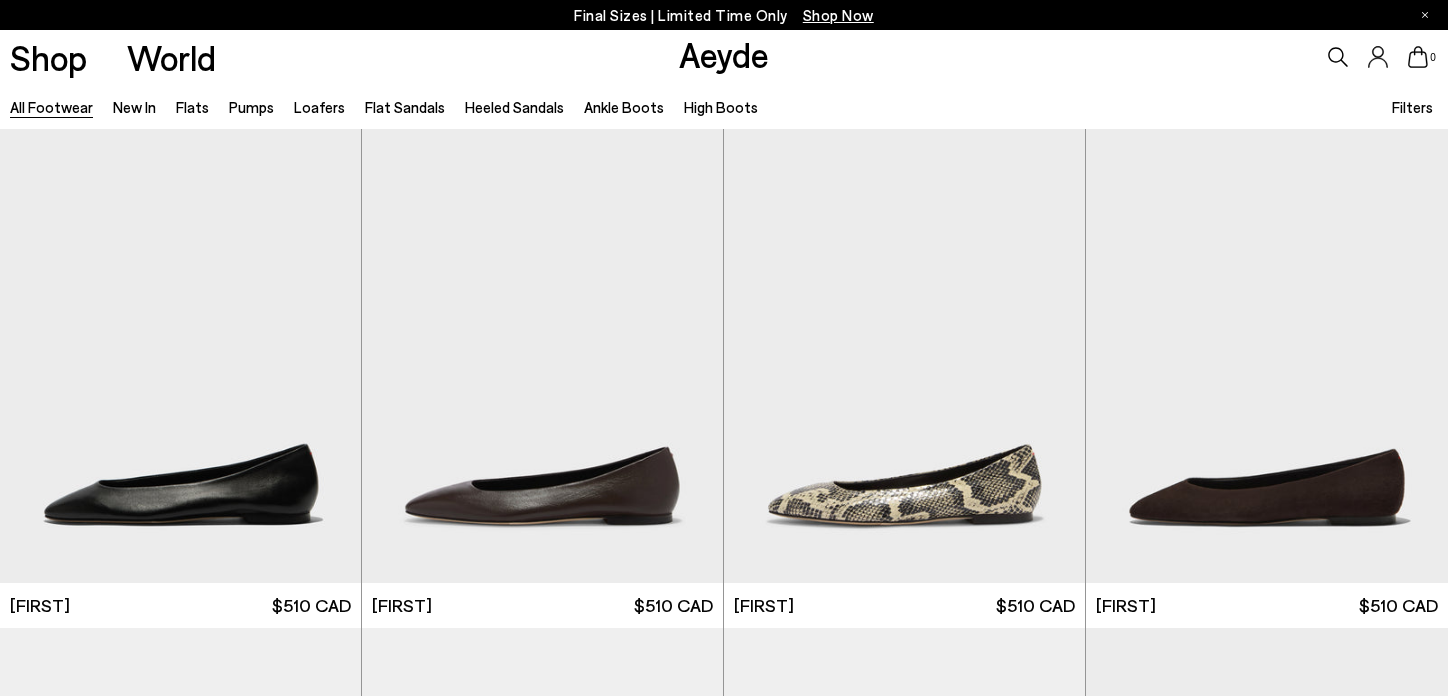 scroll, scrollTop: 0, scrollLeft: 0, axis: both 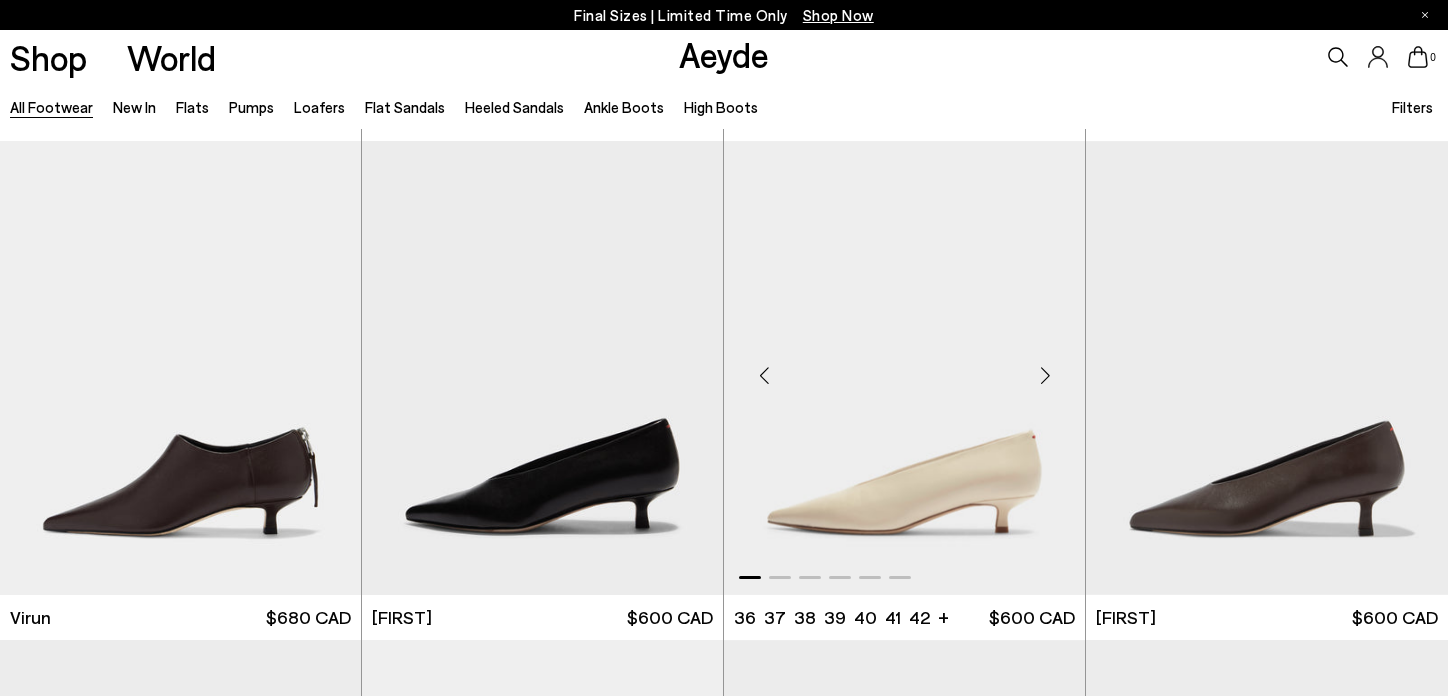 click at bounding box center (1045, 376) 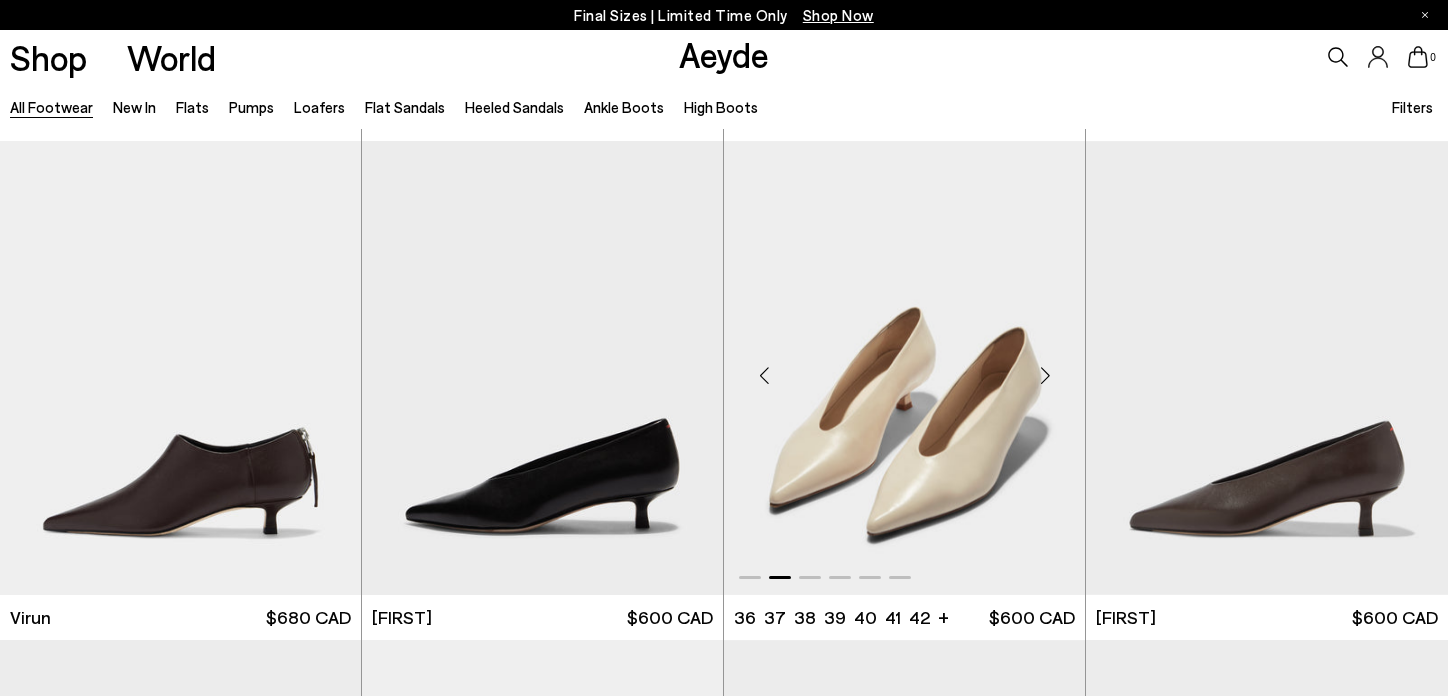 click at bounding box center [1045, 376] 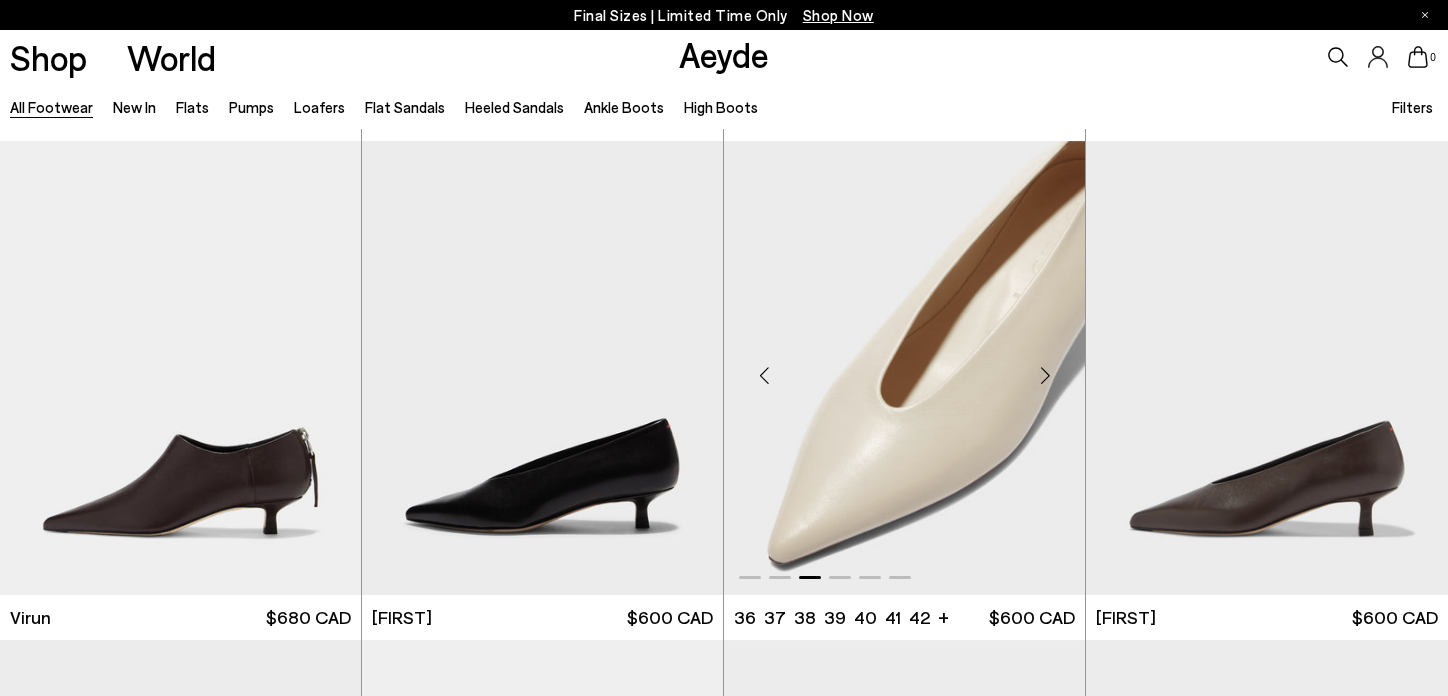 click at bounding box center (1045, 376) 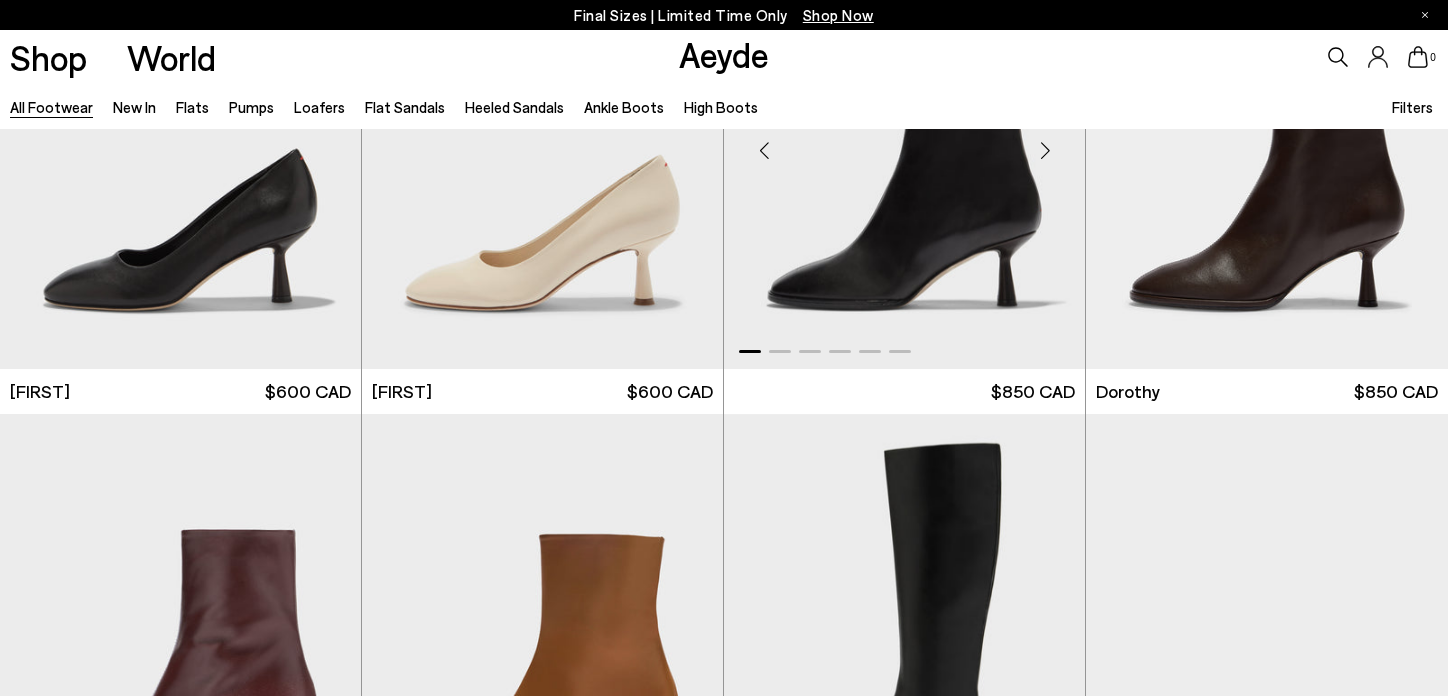 scroll, scrollTop: 6705, scrollLeft: 0, axis: vertical 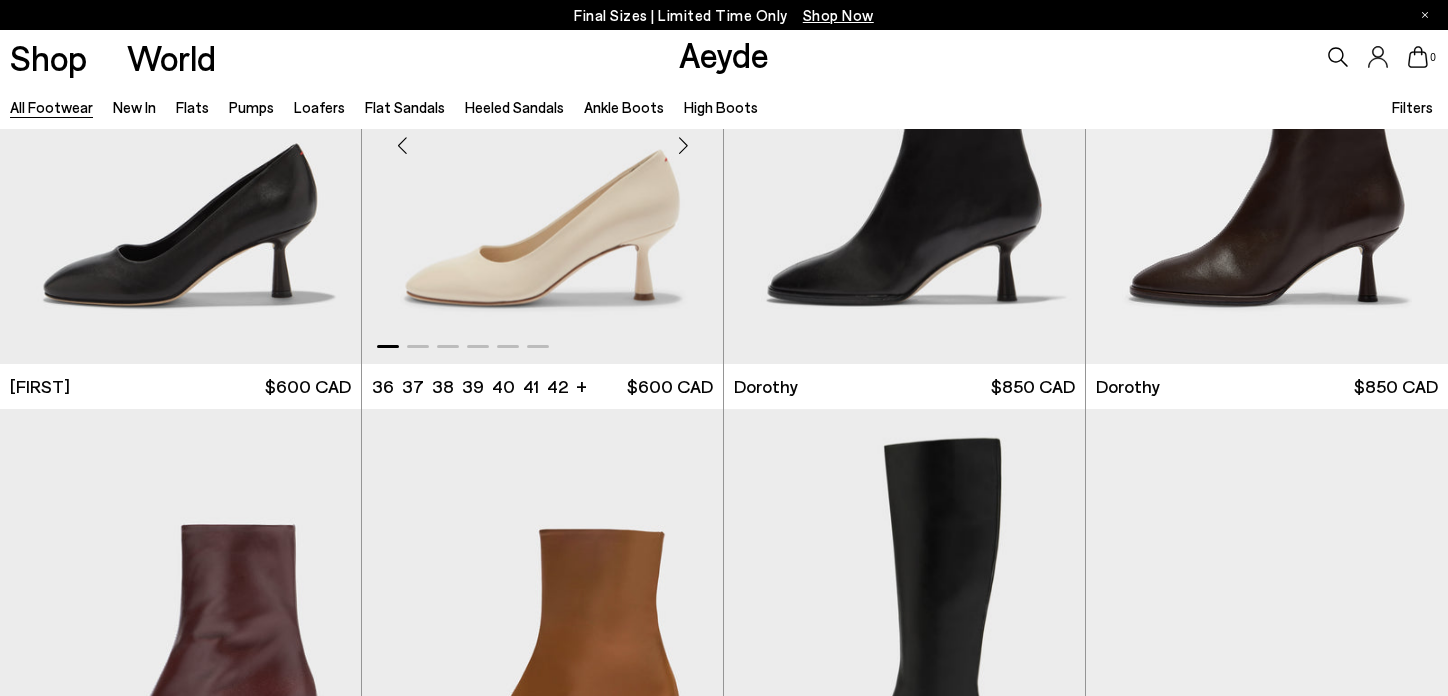 click at bounding box center [683, 145] 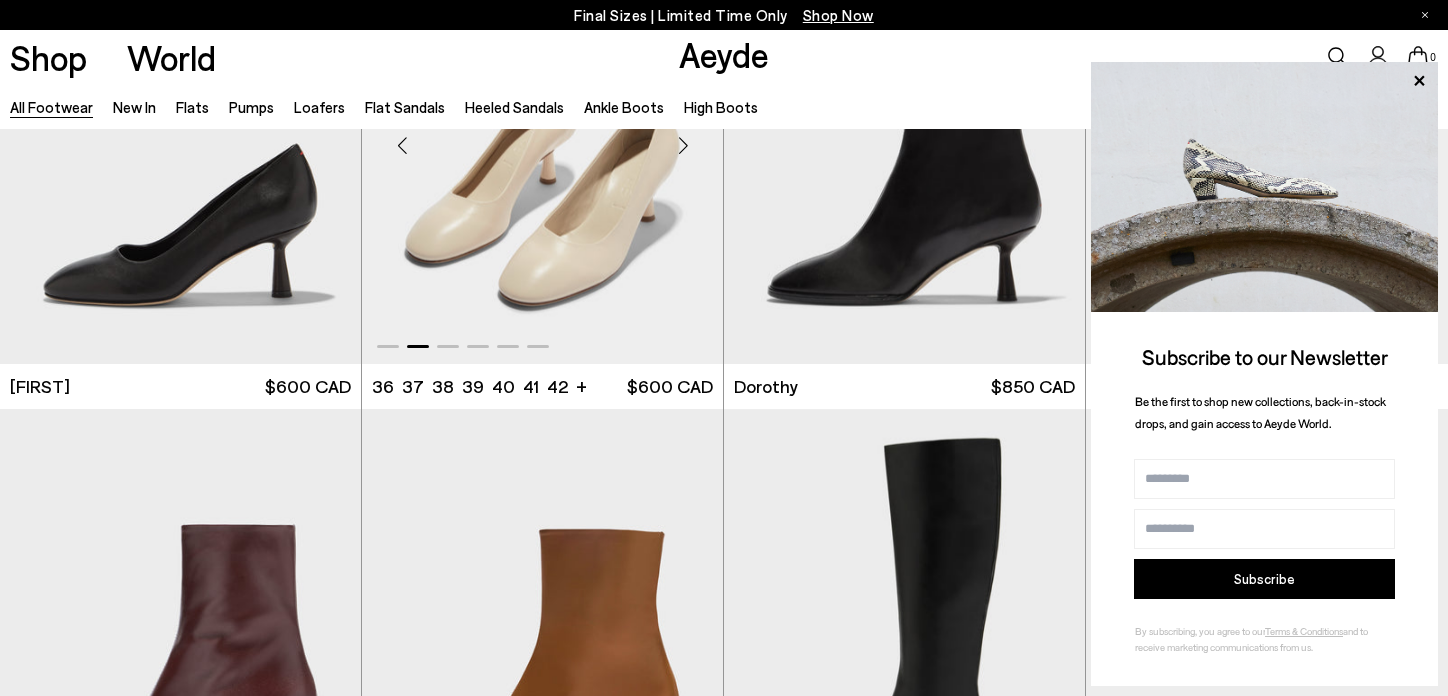 click at bounding box center (683, 145) 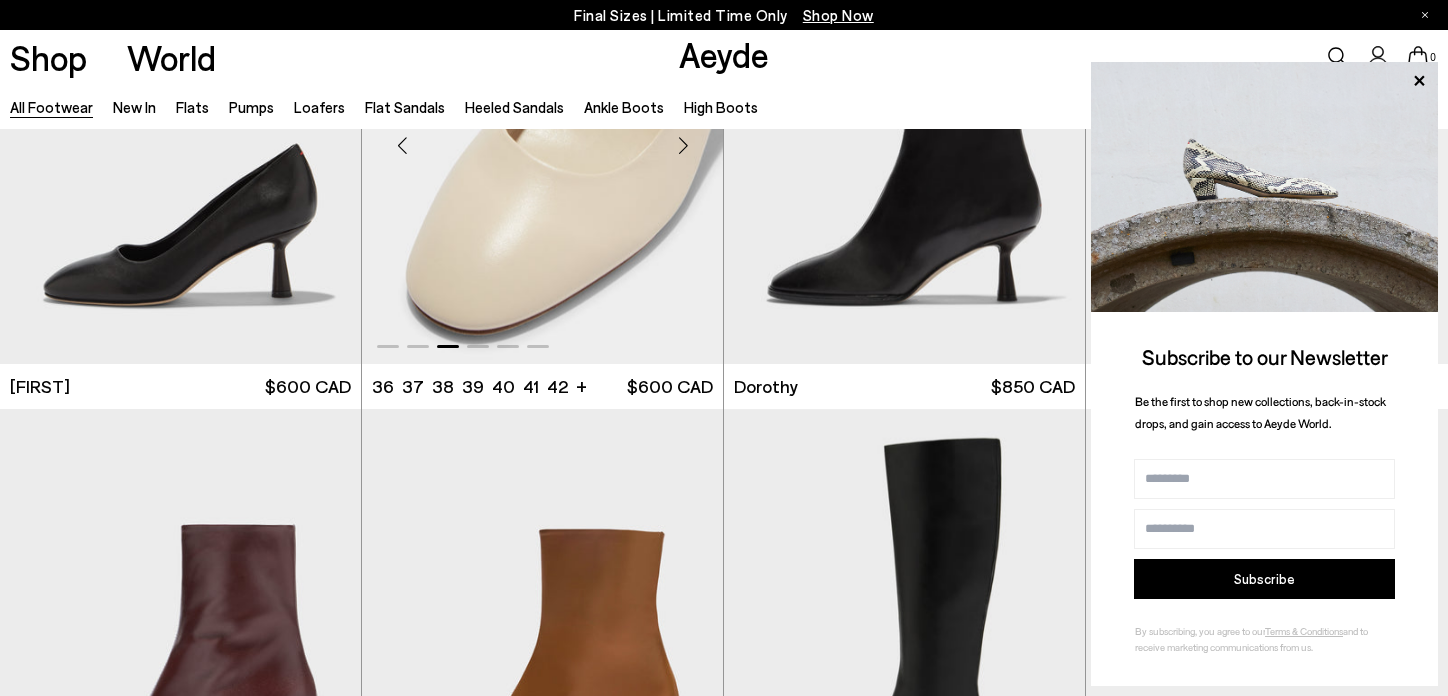 click at bounding box center [683, 145] 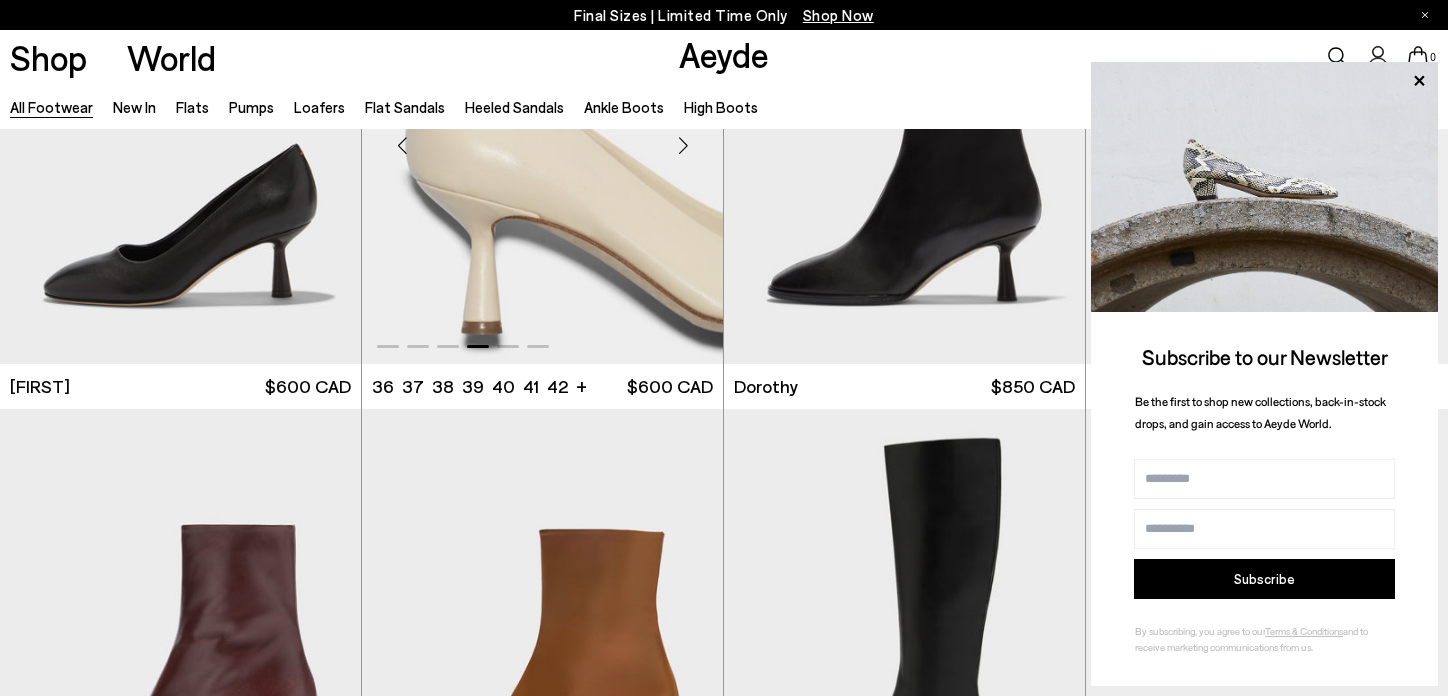 click at bounding box center (683, 145) 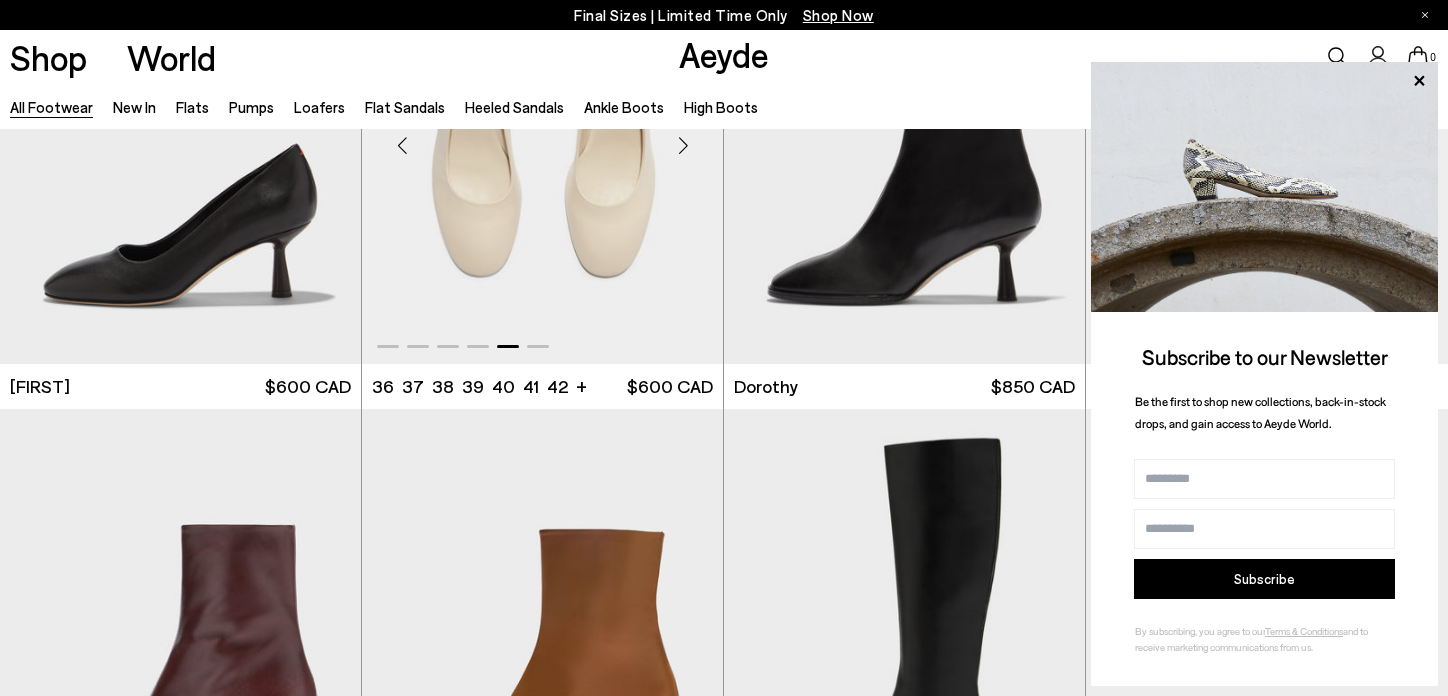 click at bounding box center [683, 145] 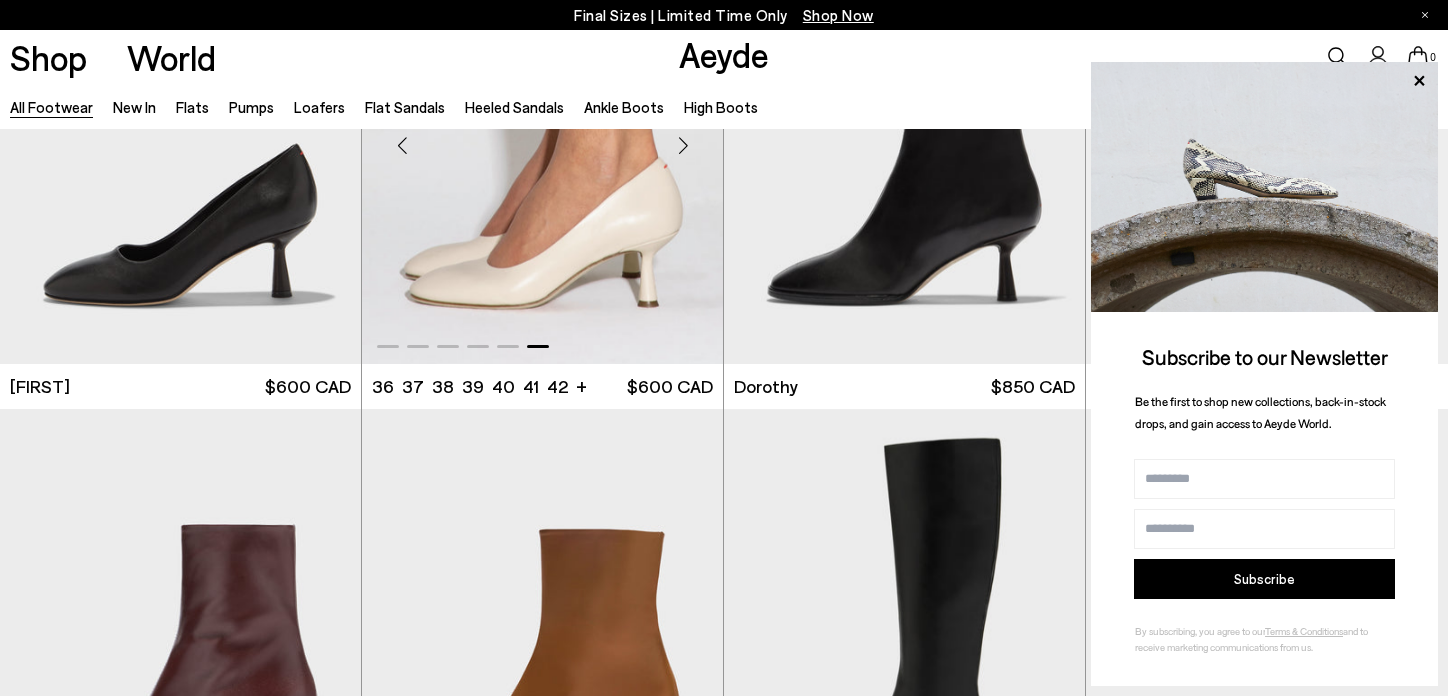 click at bounding box center [683, 145] 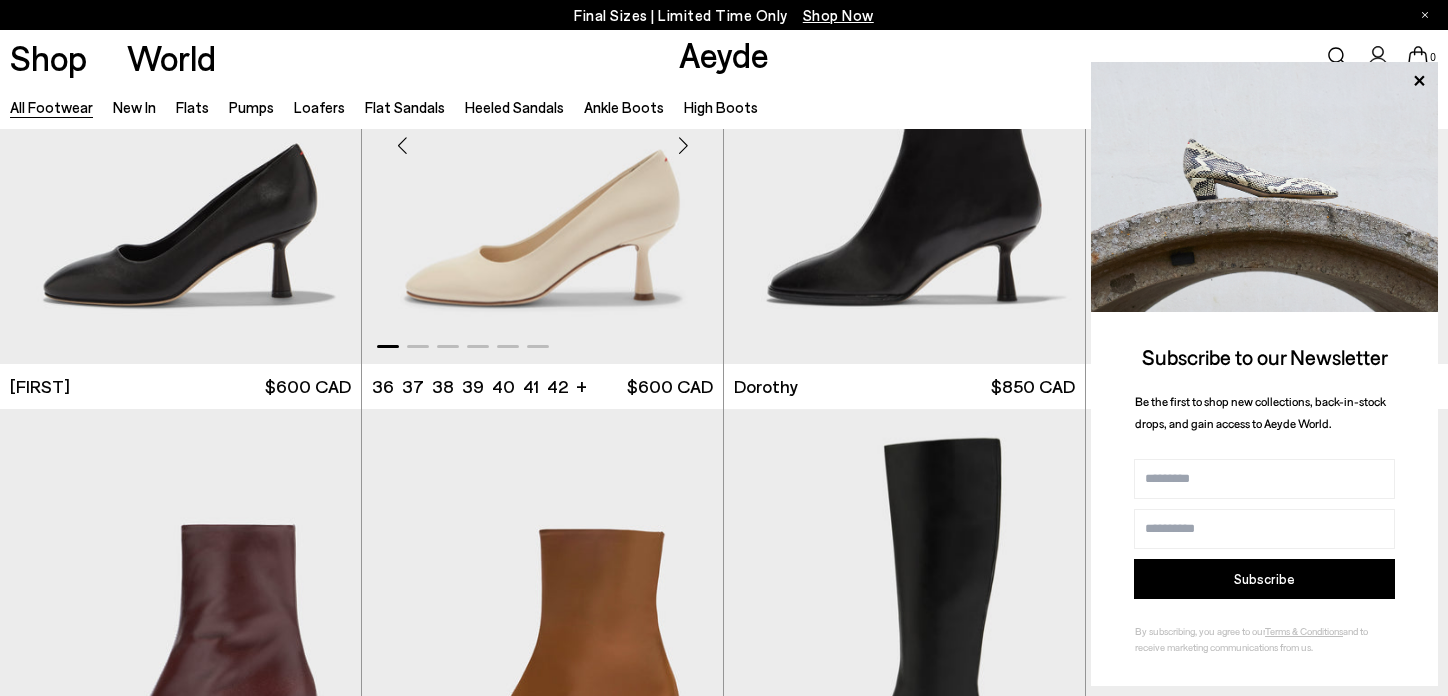 click at bounding box center (683, 145) 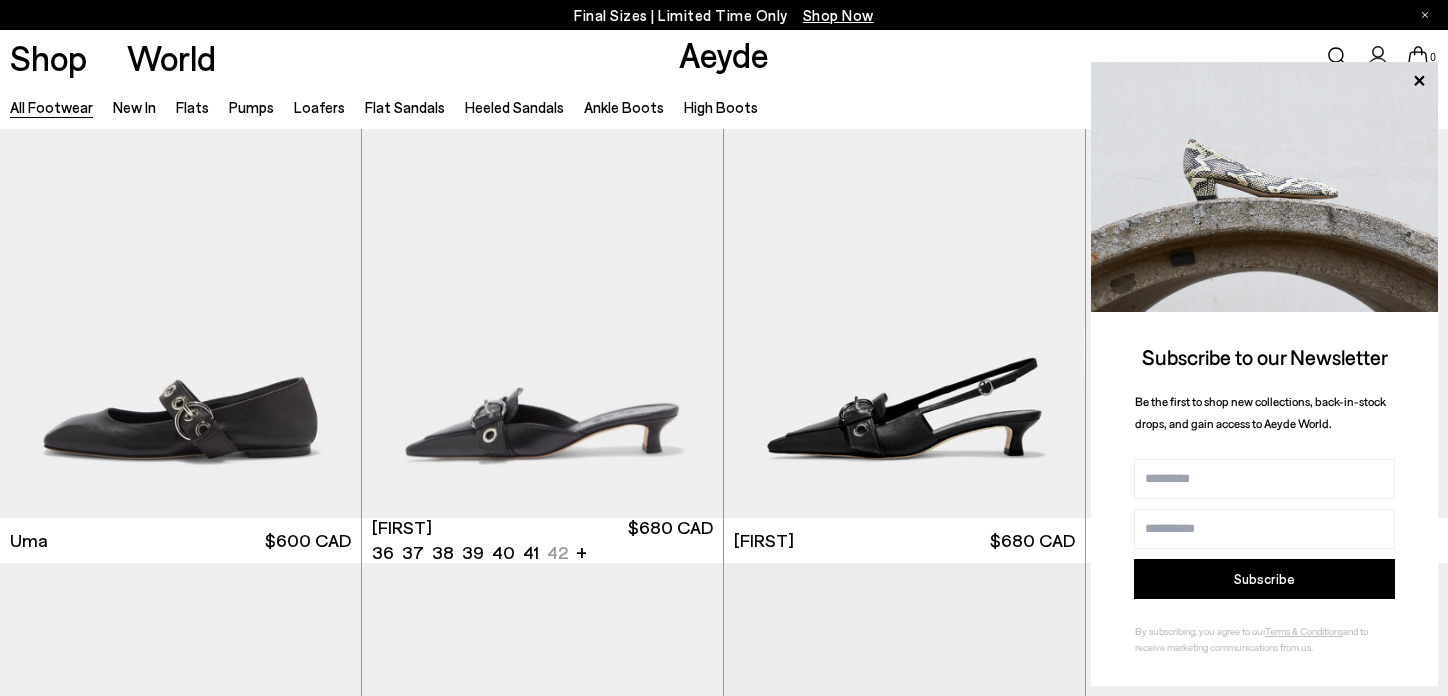 scroll, scrollTop: 8052, scrollLeft: 0, axis: vertical 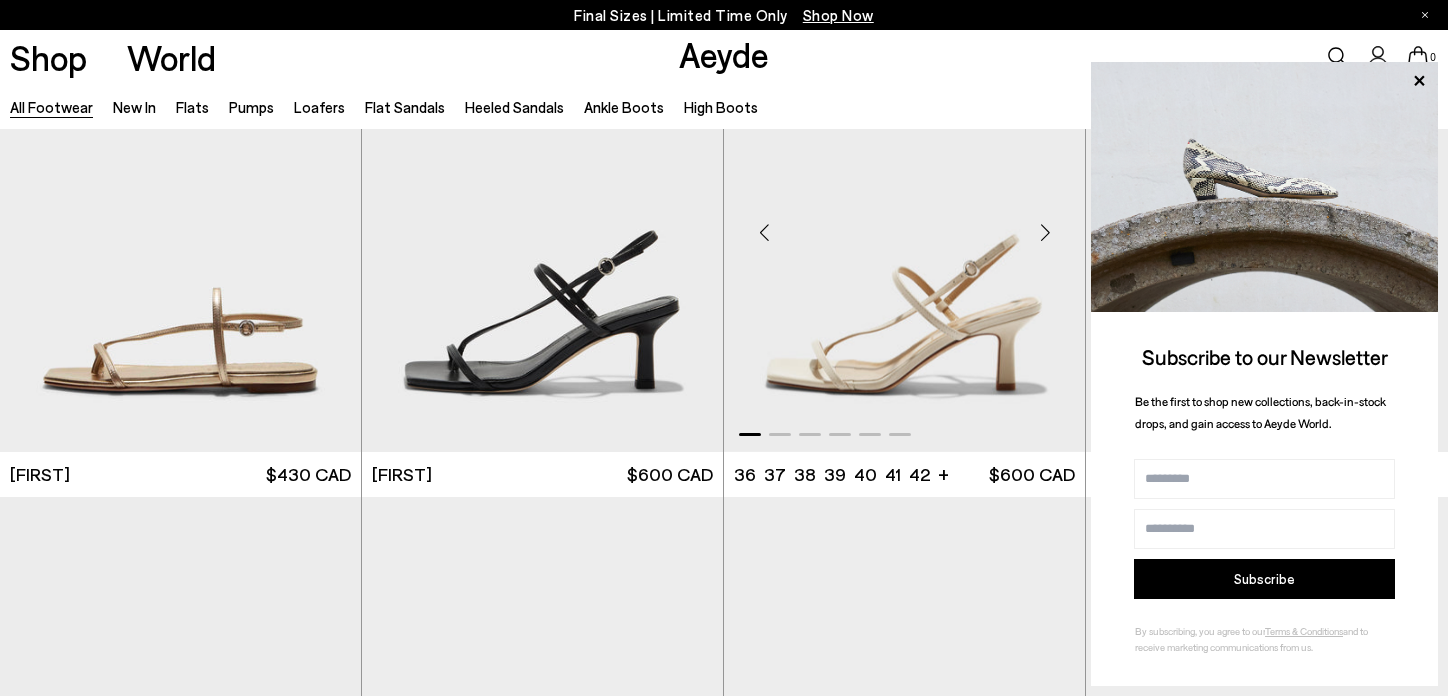 click at bounding box center [1045, 233] 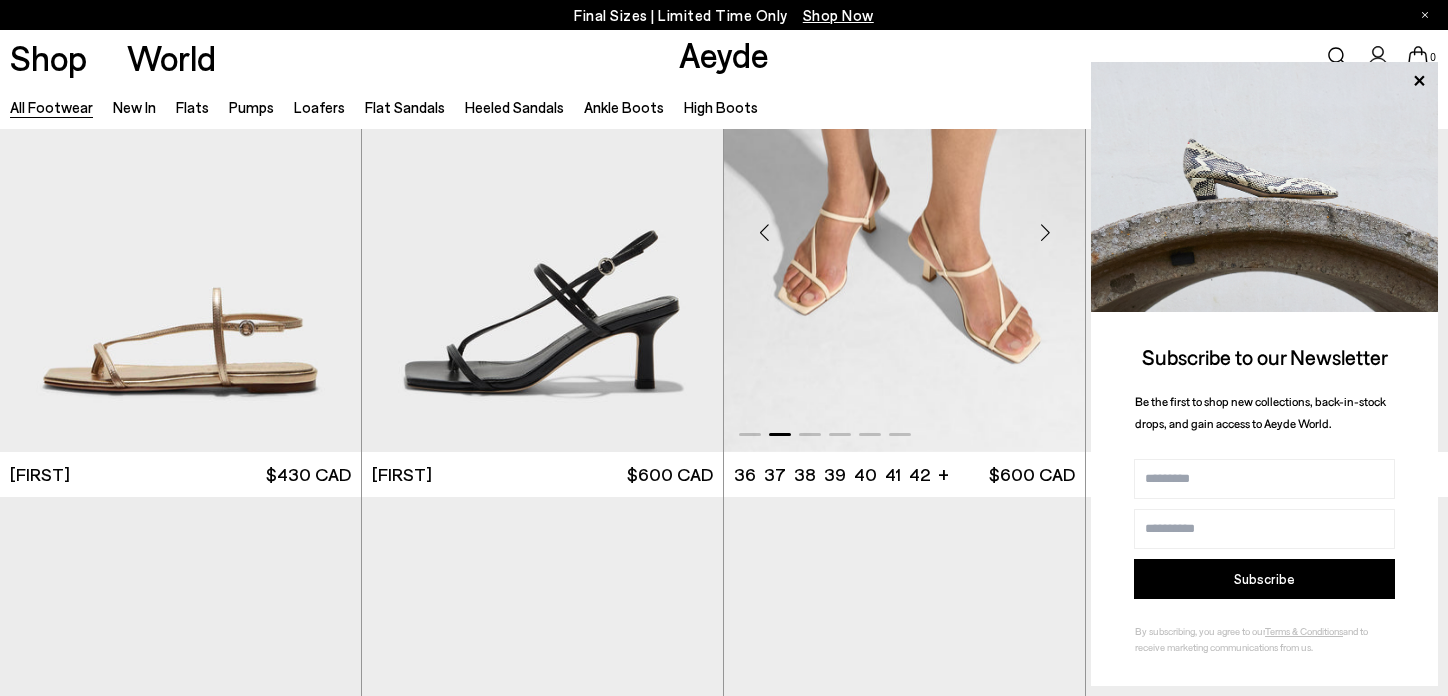 click at bounding box center [1045, 233] 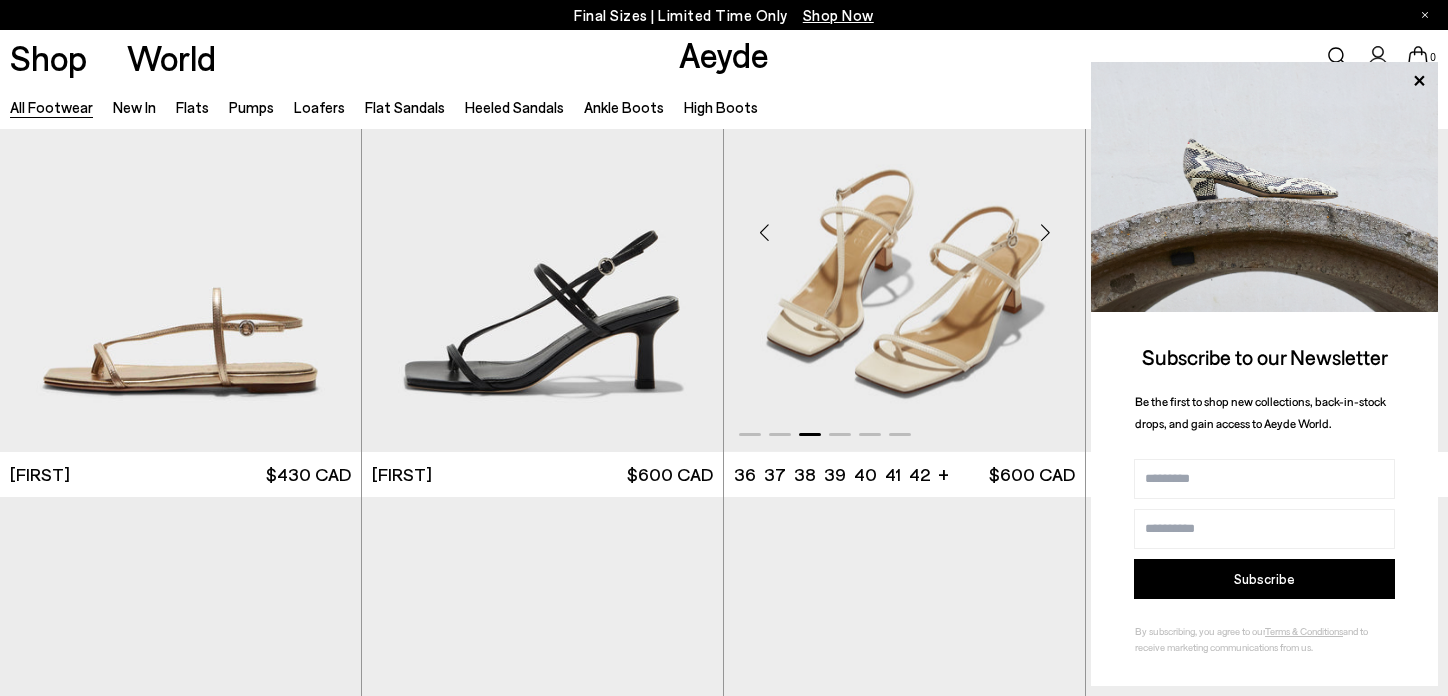 click at bounding box center (1045, 233) 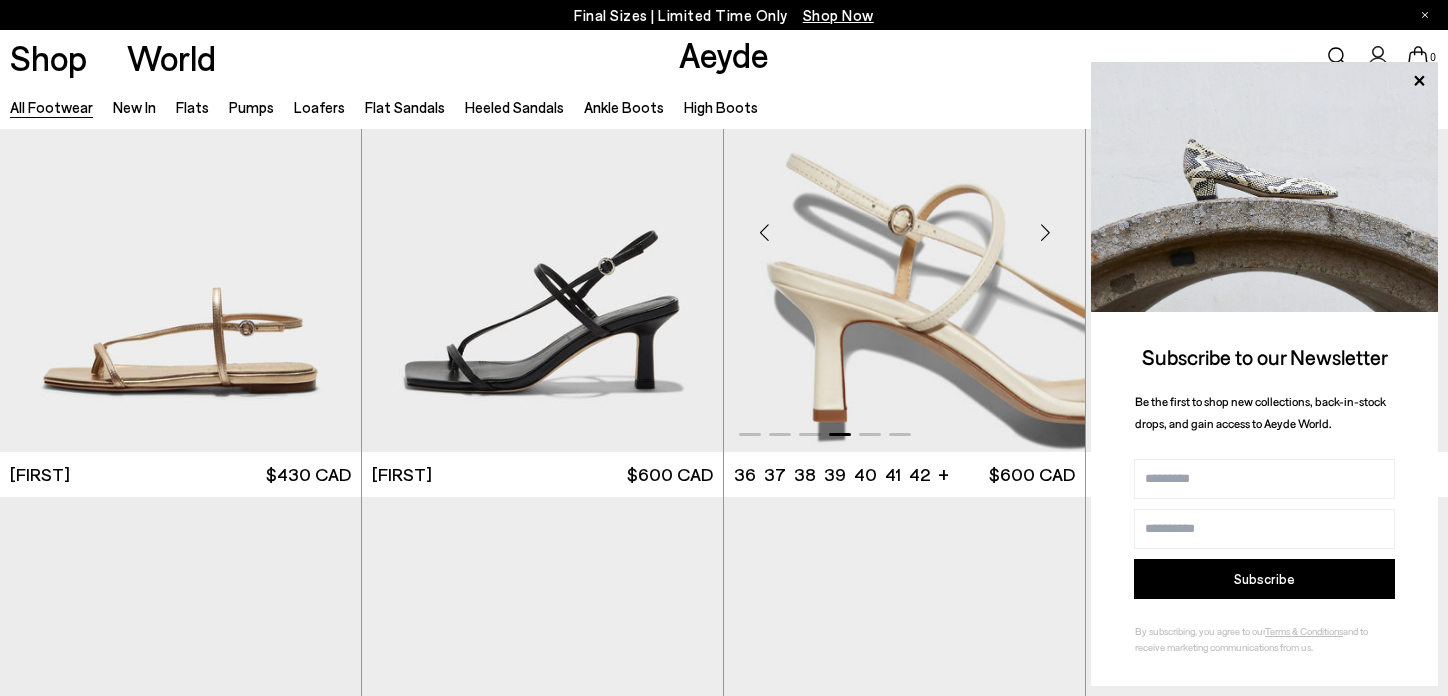 click at bounding box center [1045, 233] 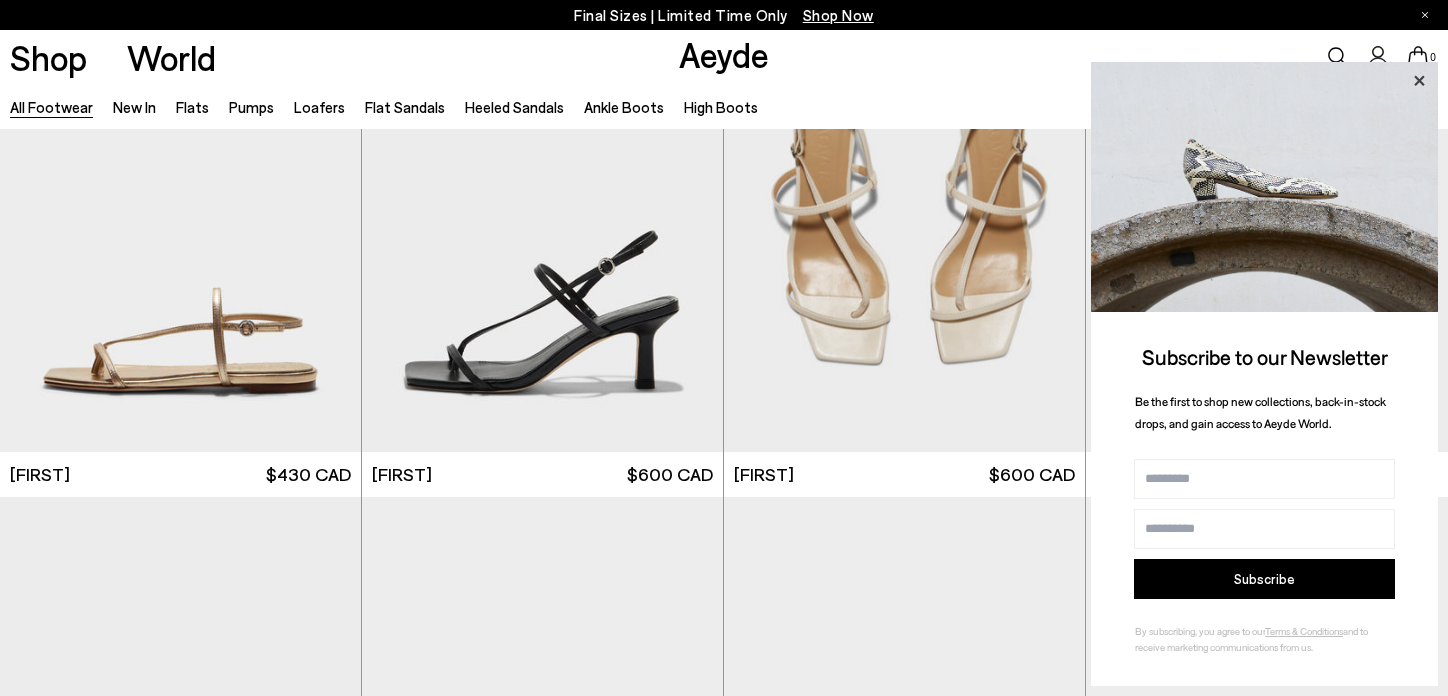 click 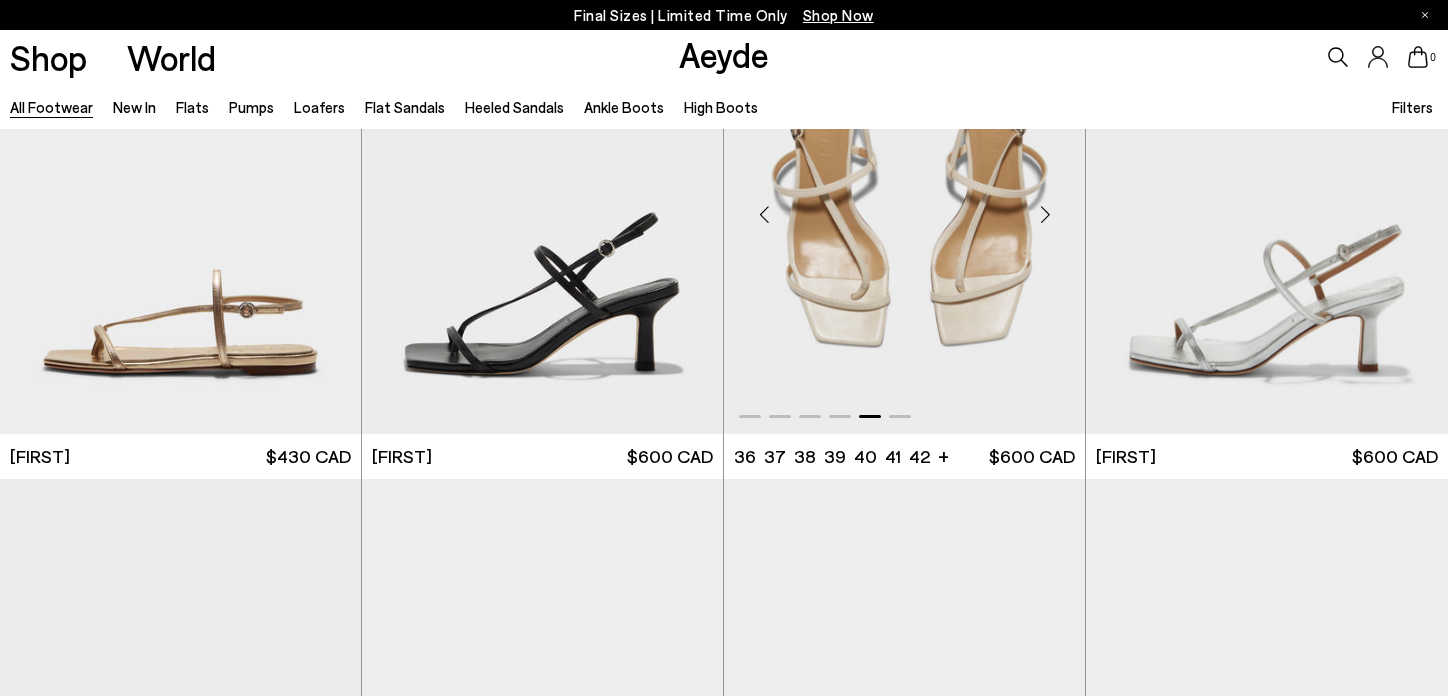 scroll, scrollTop: 23603, scrollLeft: 0, axis: vertical 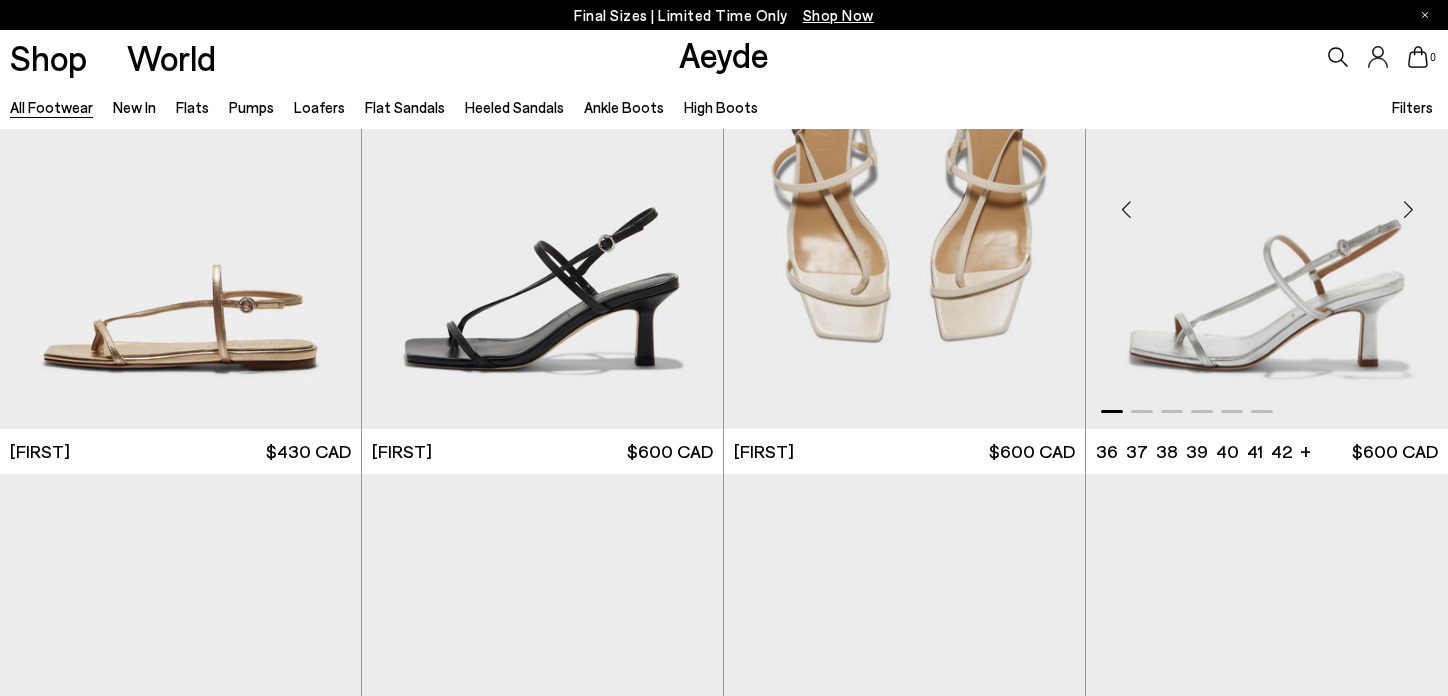 click at bounding box center [1408, 210] 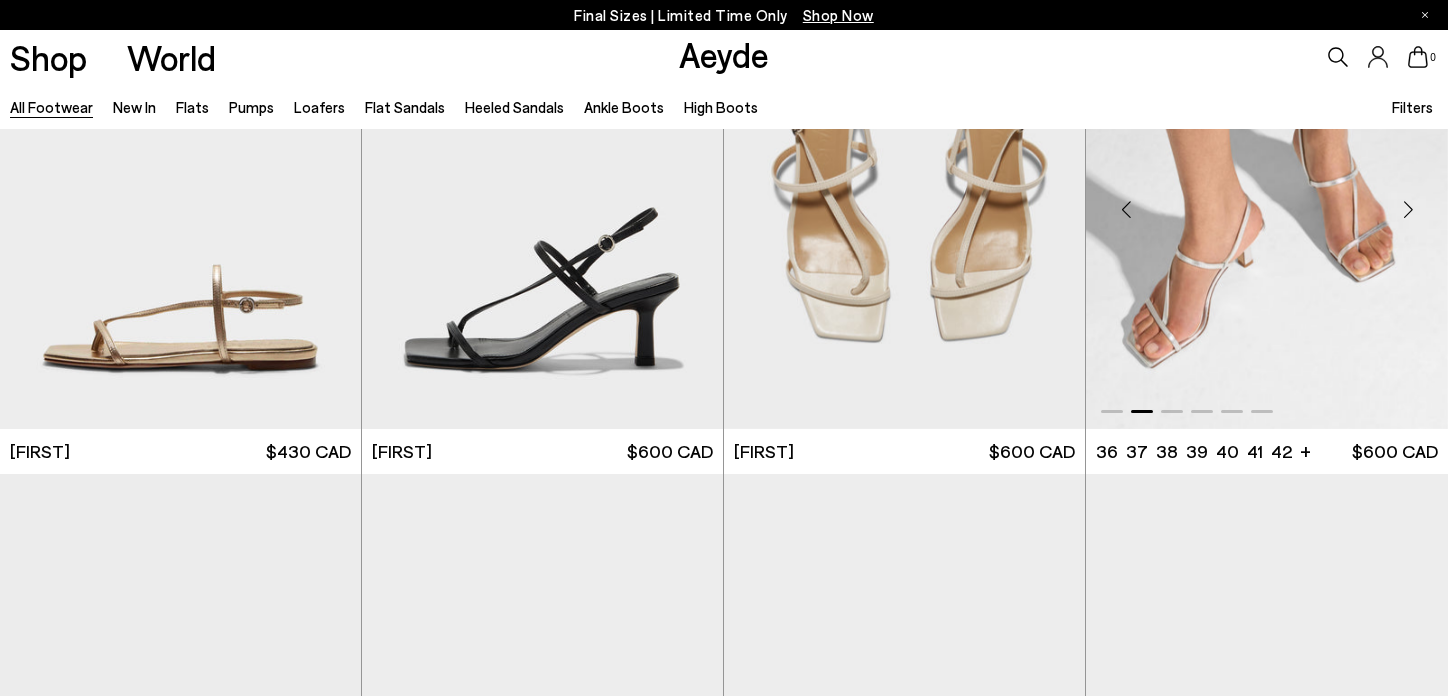 click at bounding box center [1408, 210] 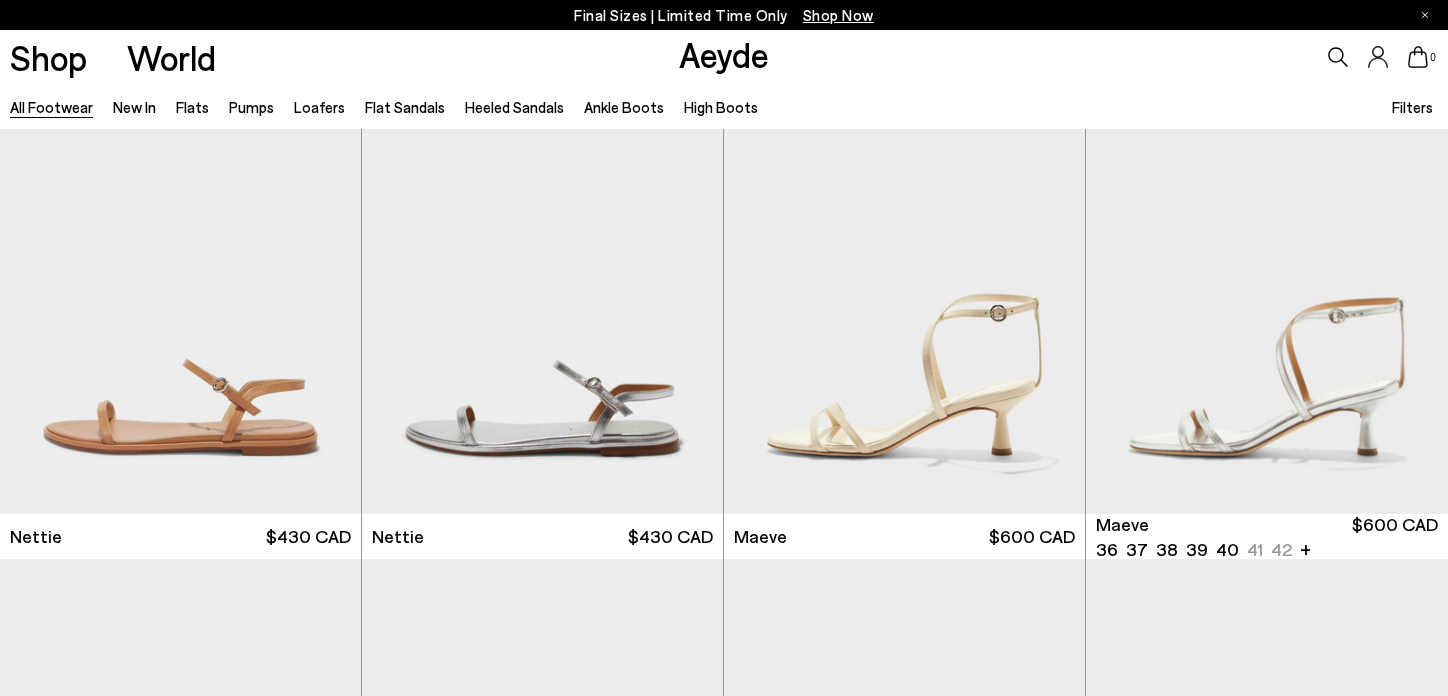scroll, scrollTop: 26494, scrollLeft: 0, axis: vertical 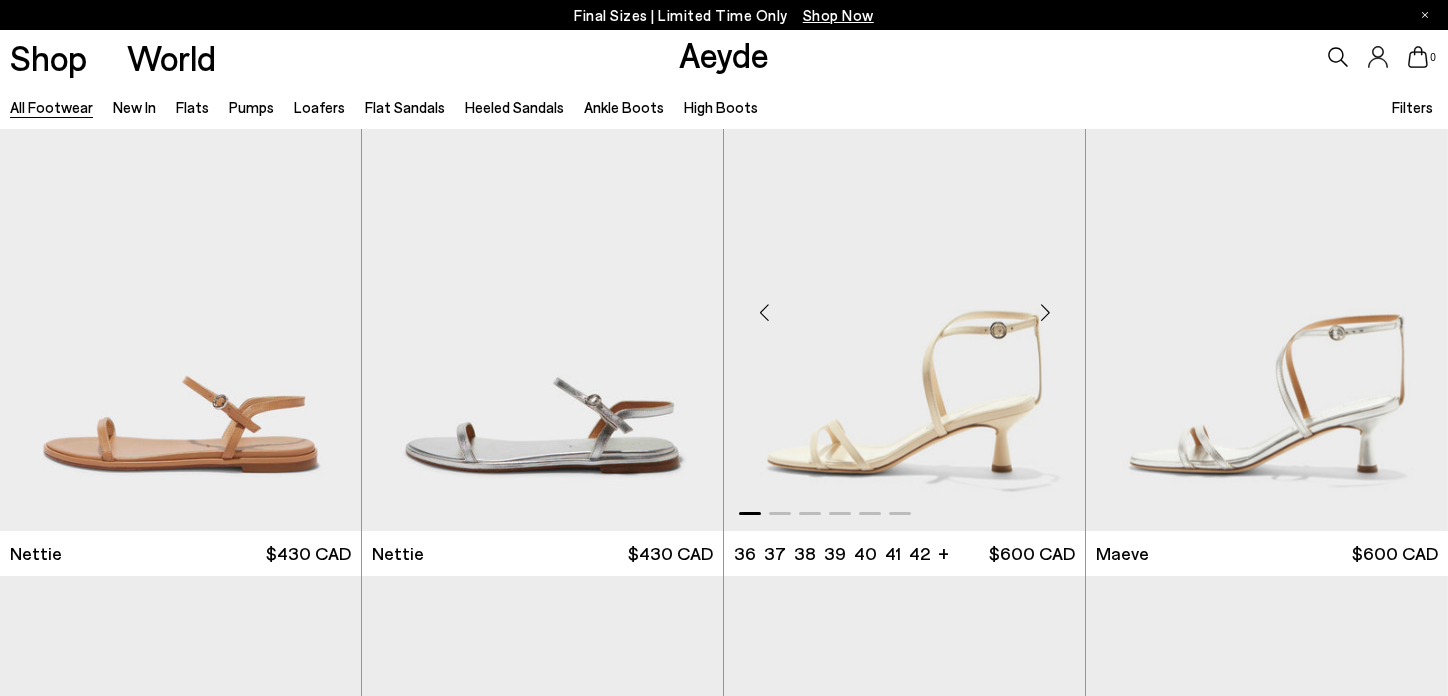 click at bounding box center [1045, 312] 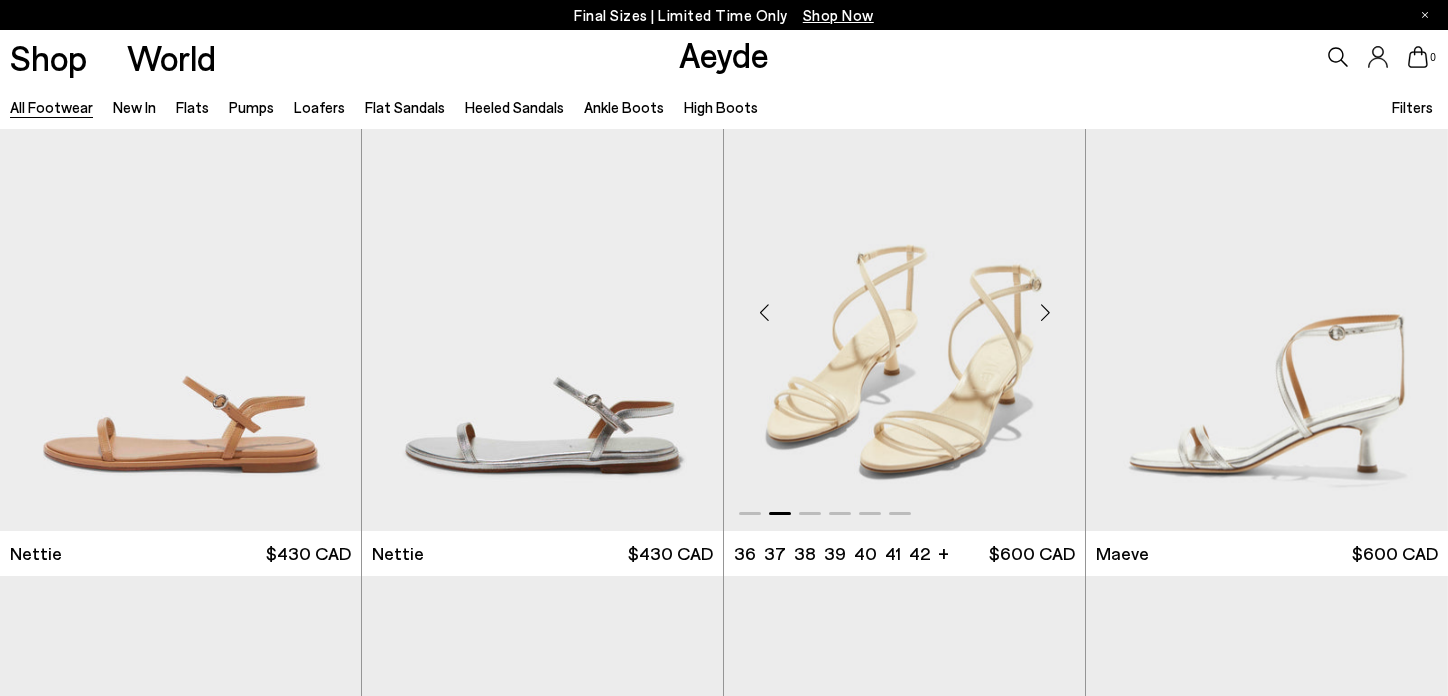 click at bounding box center [1045, 312] 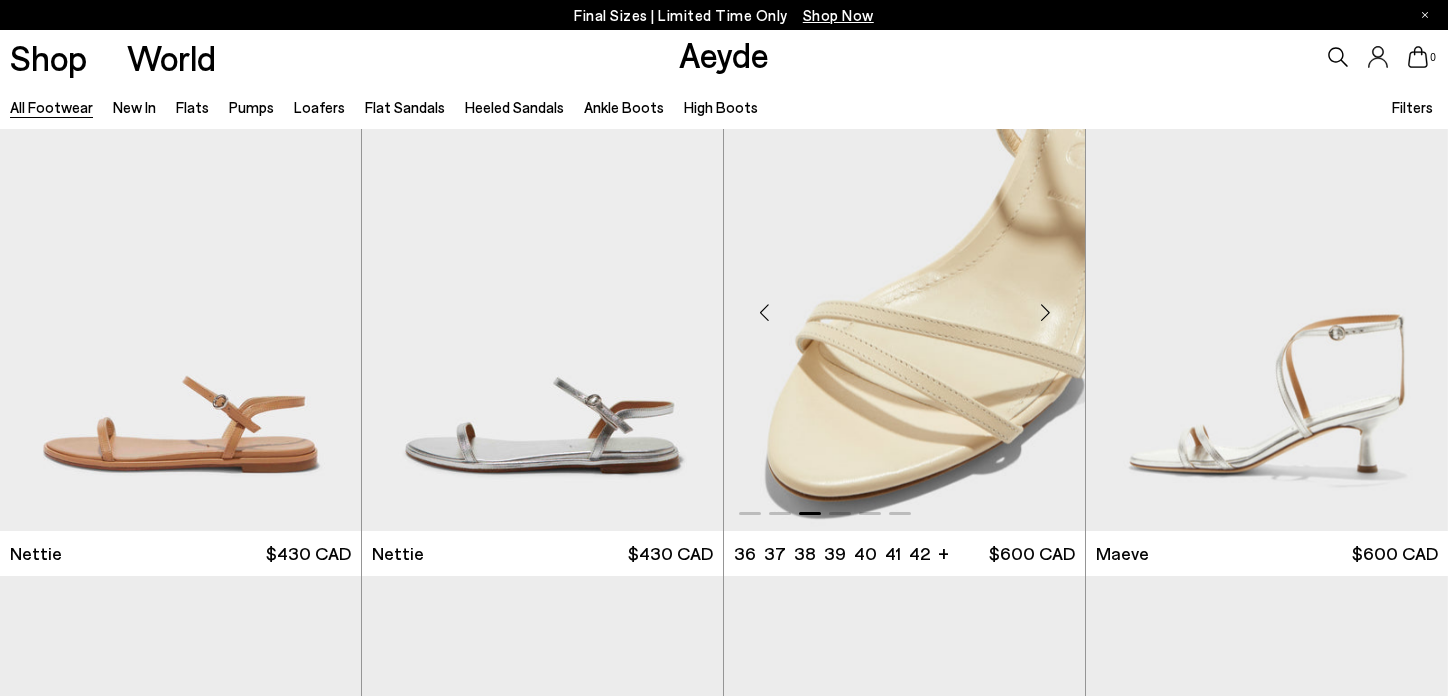 click at bounding box center (1045, 312) 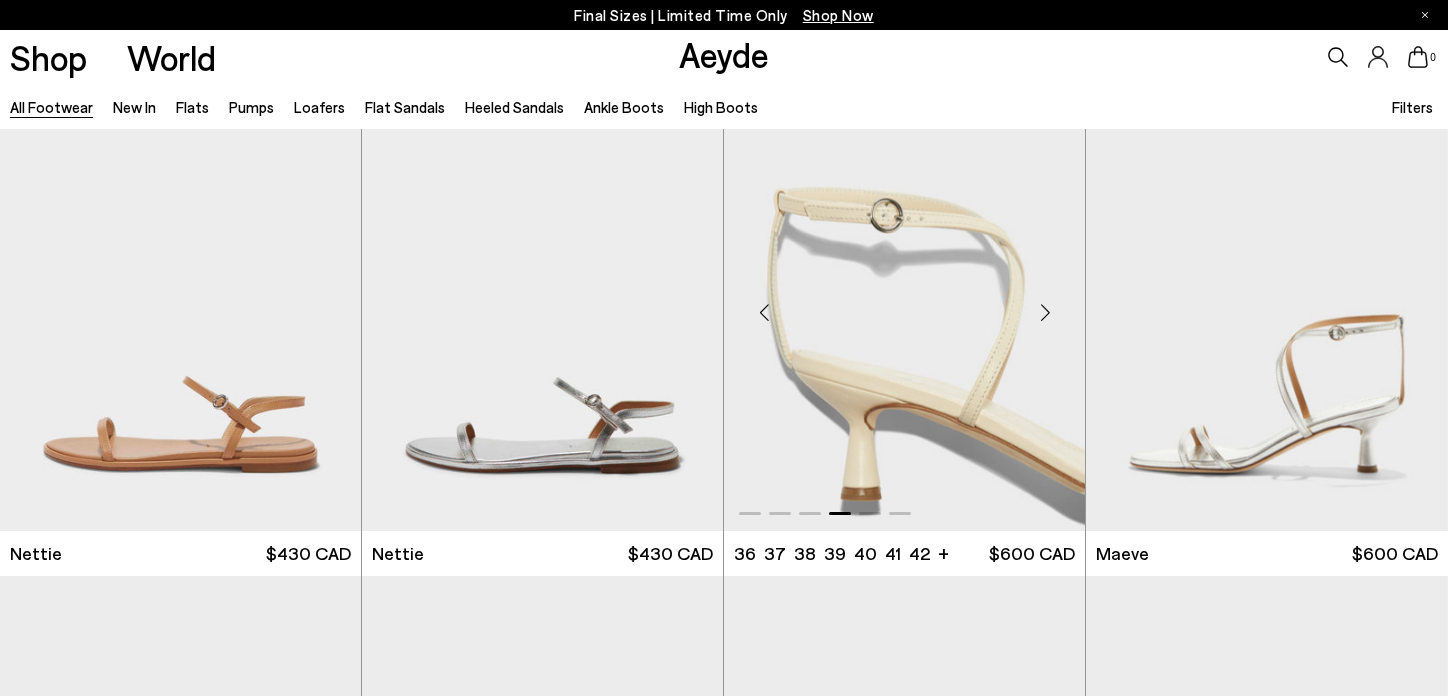 click at bounding box center (1045, 312) 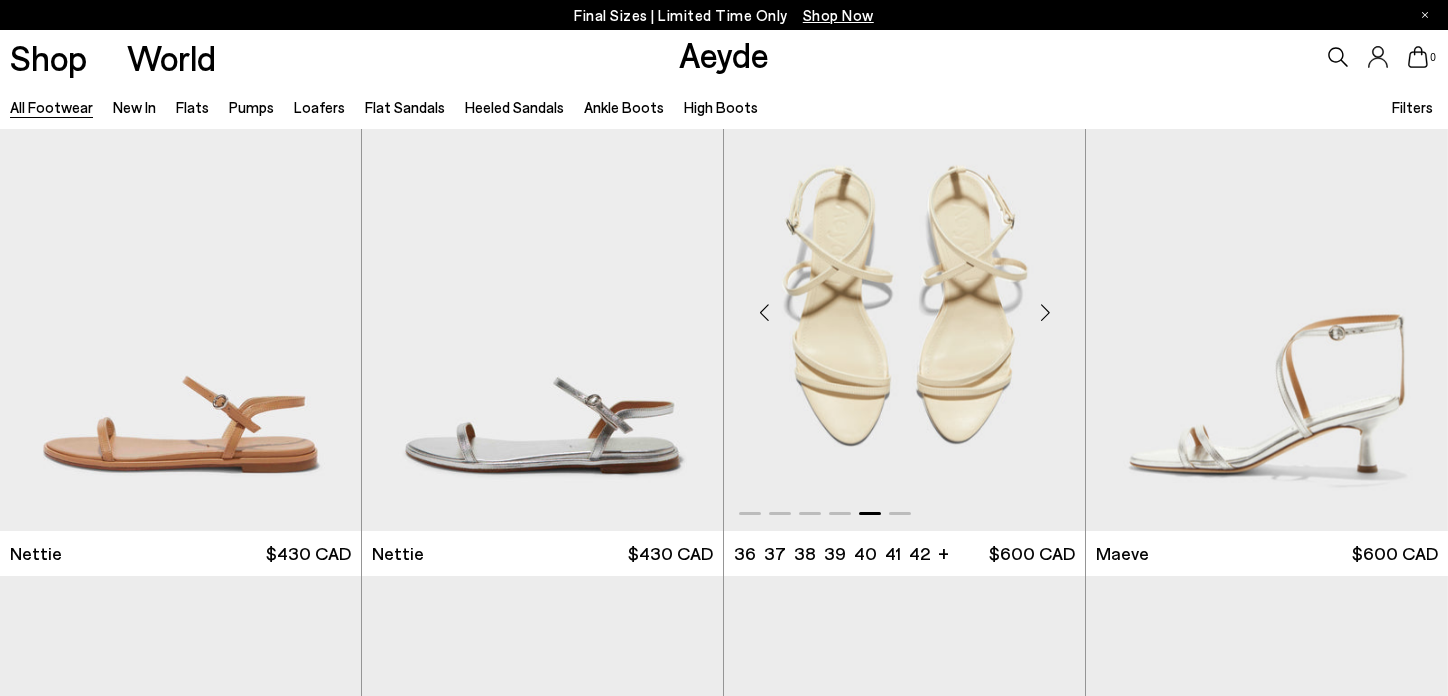 click at bounding box center (1045, 312) 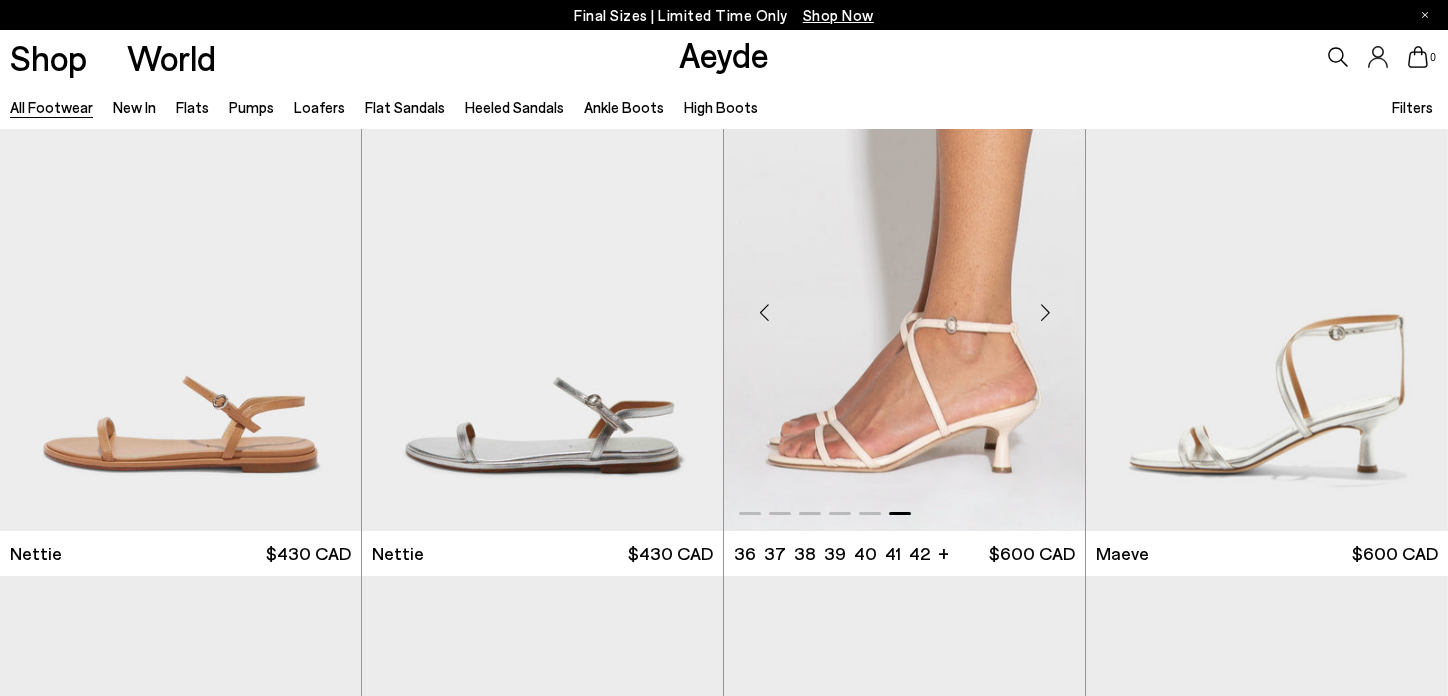 click at bounding box center (1045, 312) 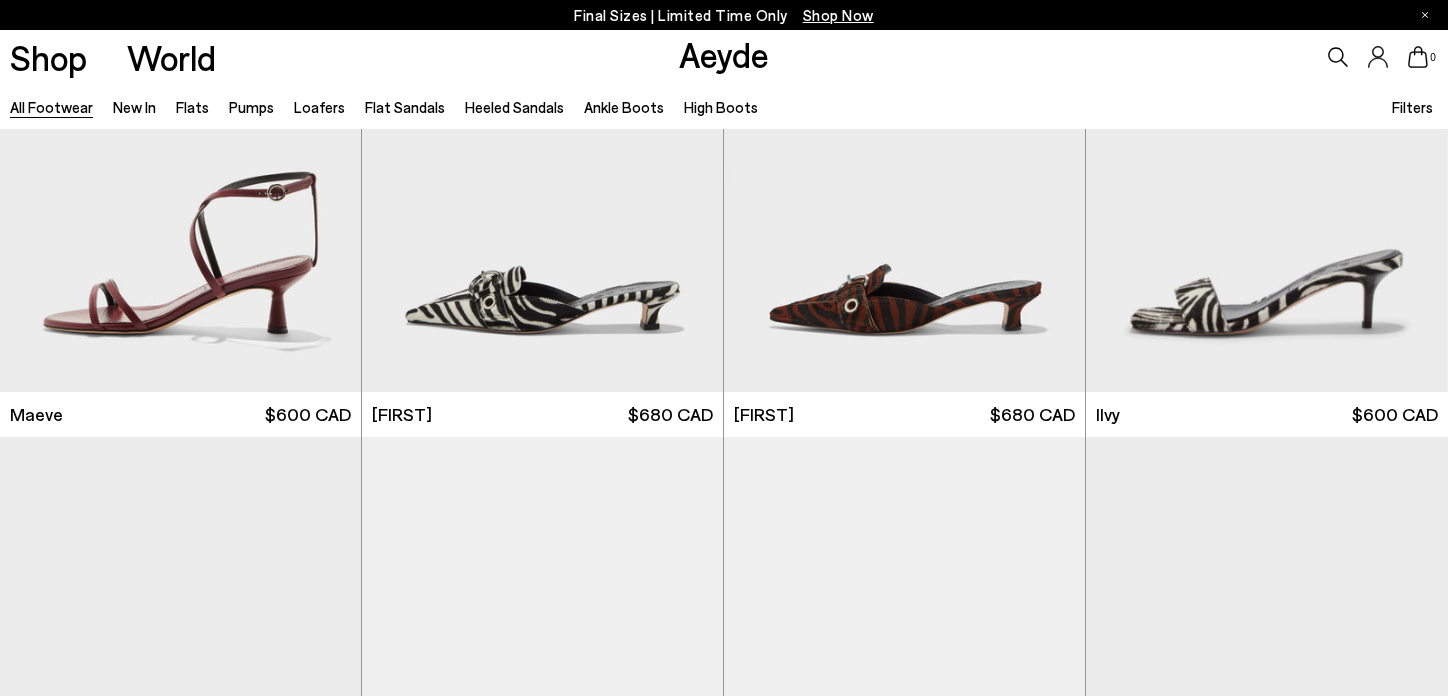scroll, scrollTop: 27259, scrollLeft: 0, axis: vertical 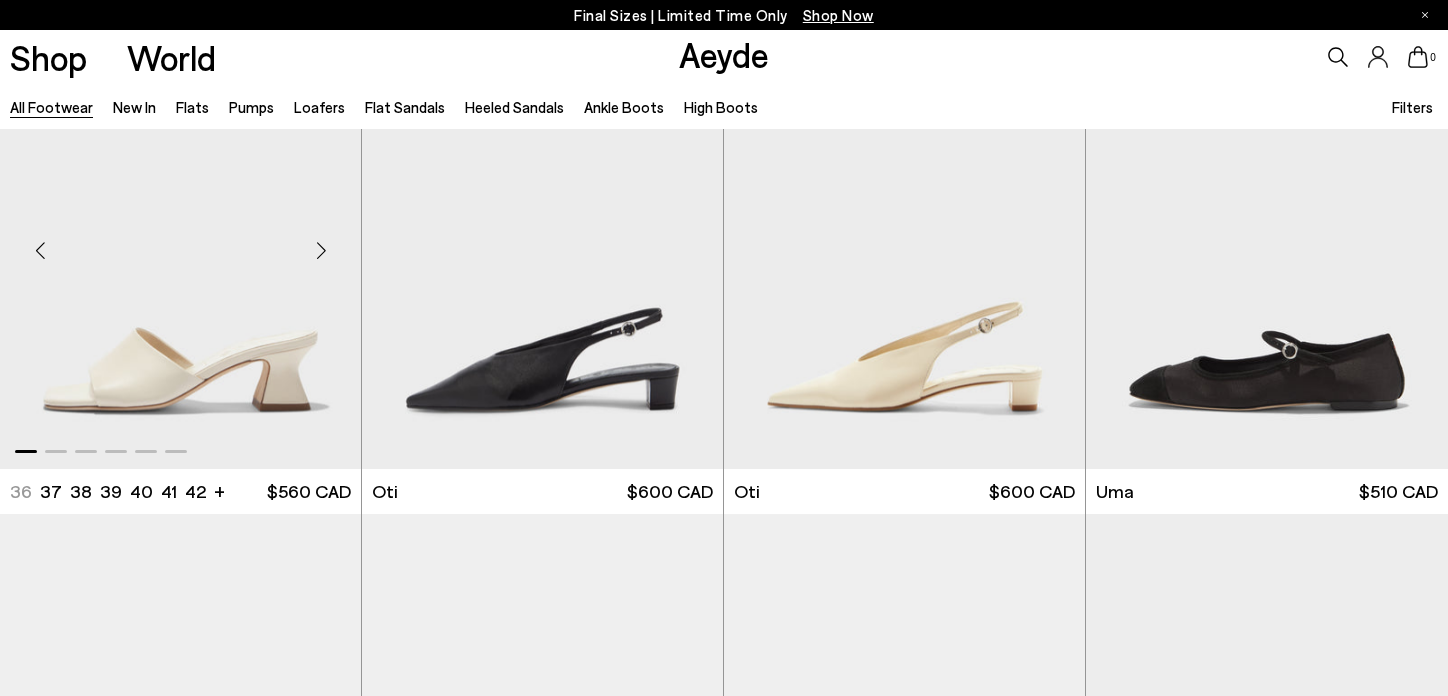click at bounding box center [321, 250] 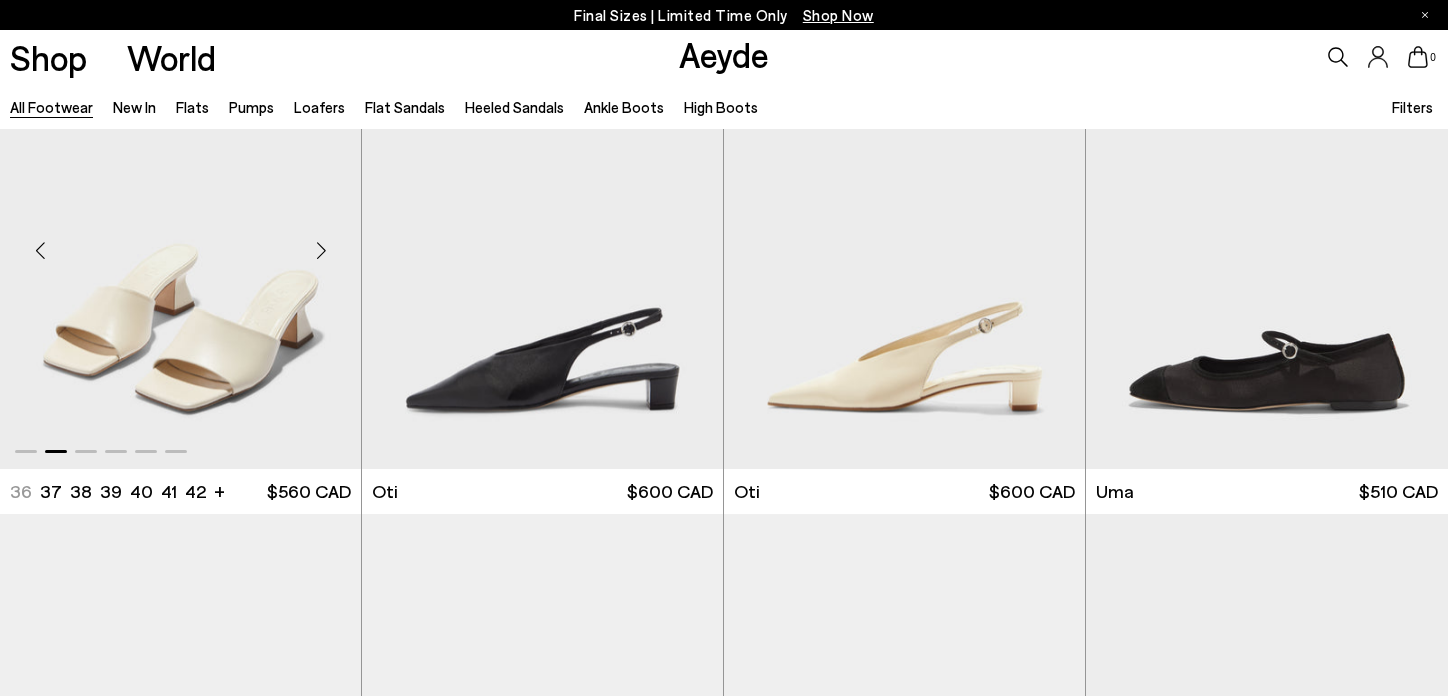 click at bounding box center [321, 250] 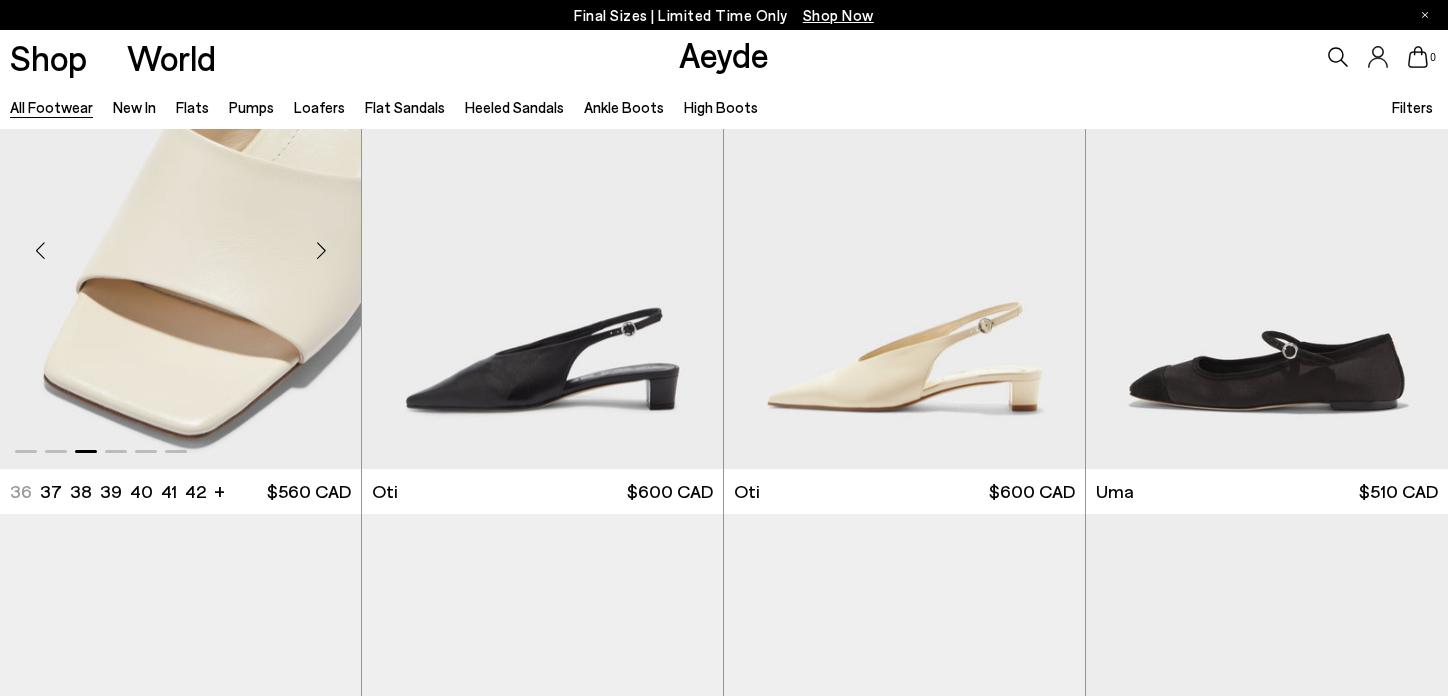 click at bounding box center [321, 250] 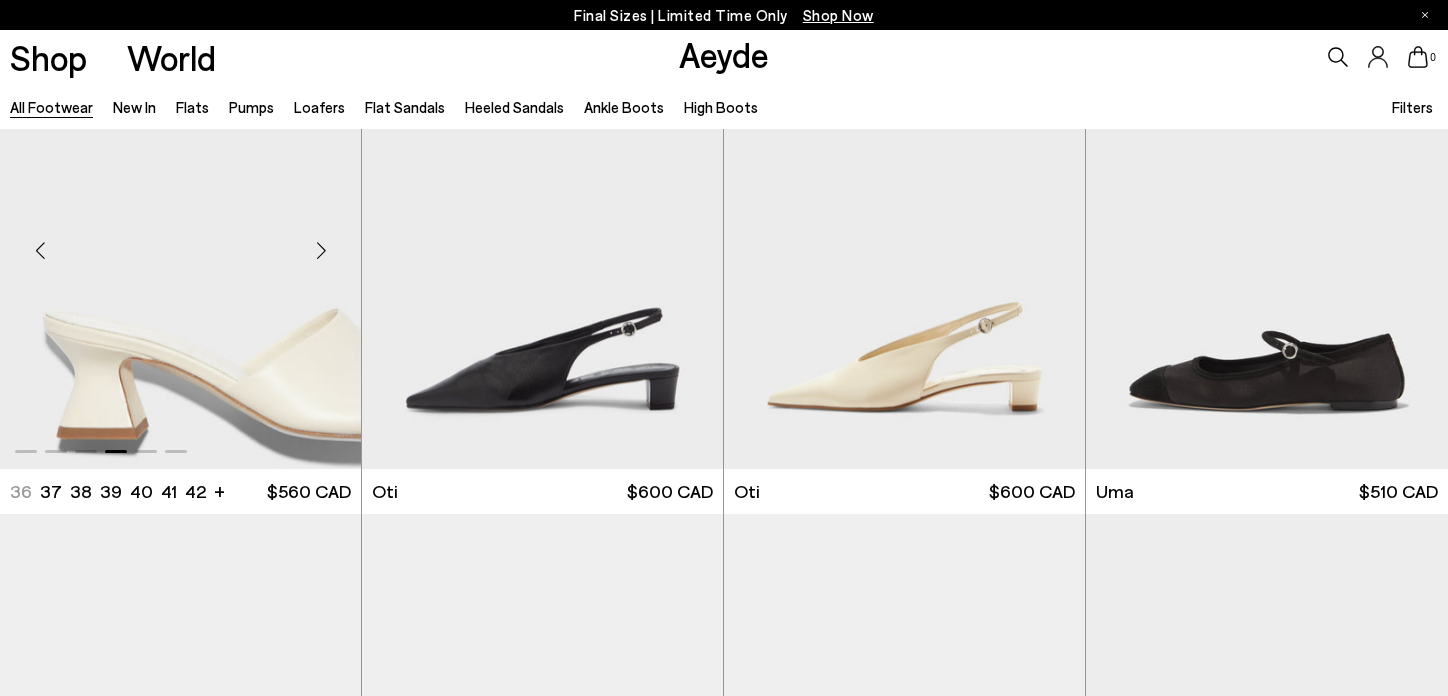click at bounding box center (321, 250) 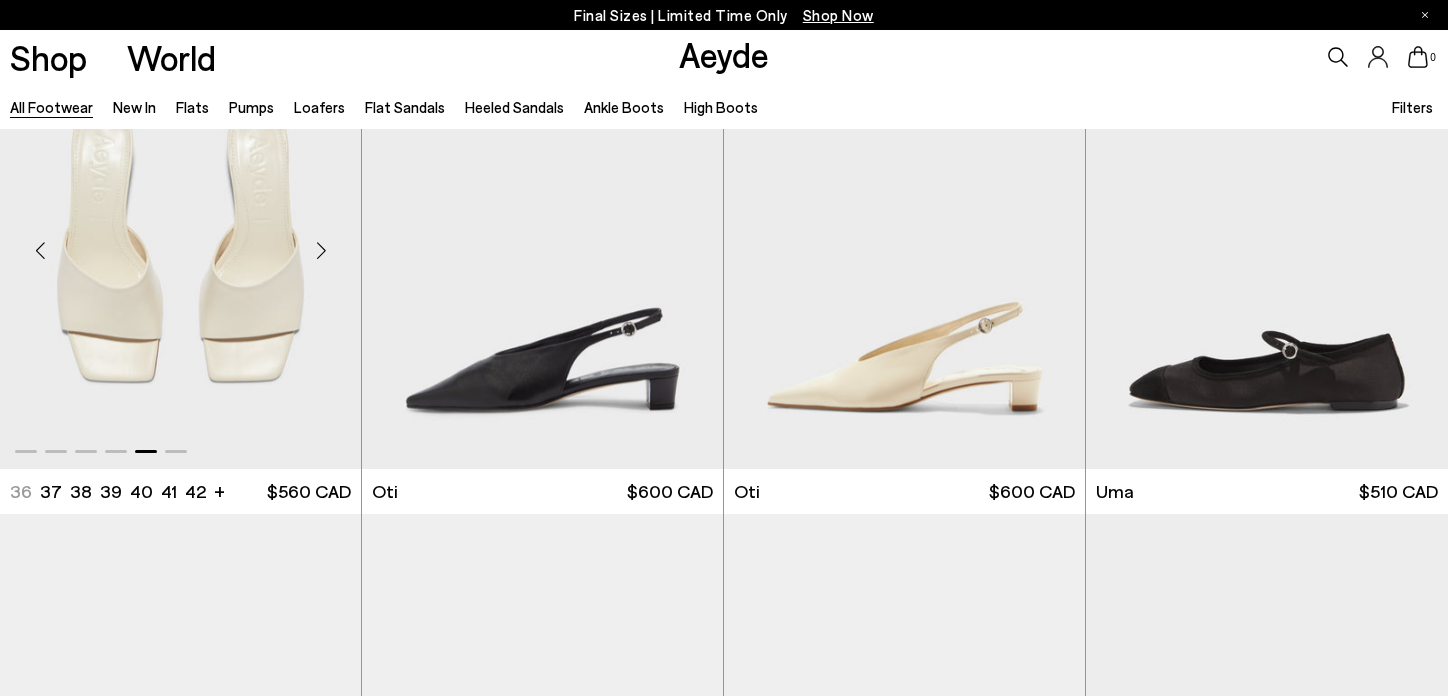 click at bounding box center (321, 250) 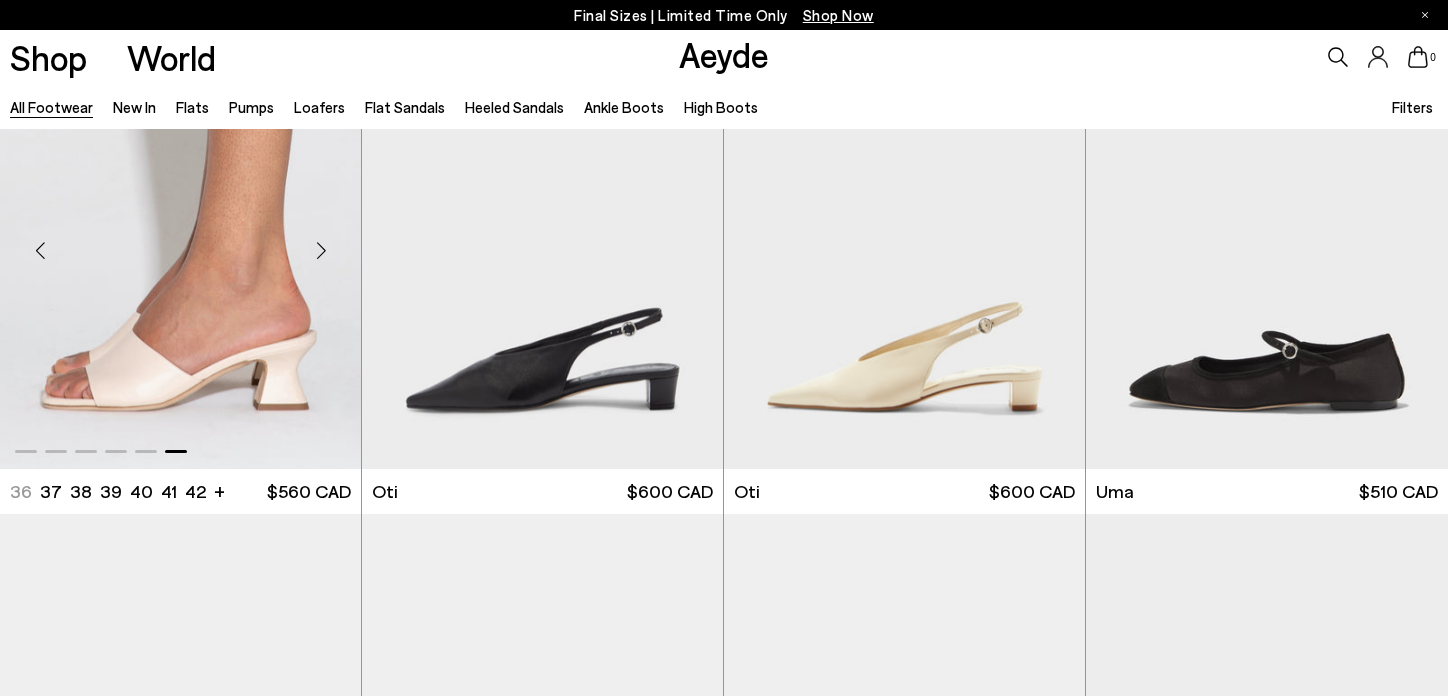 click at bounding box center [321, 250] 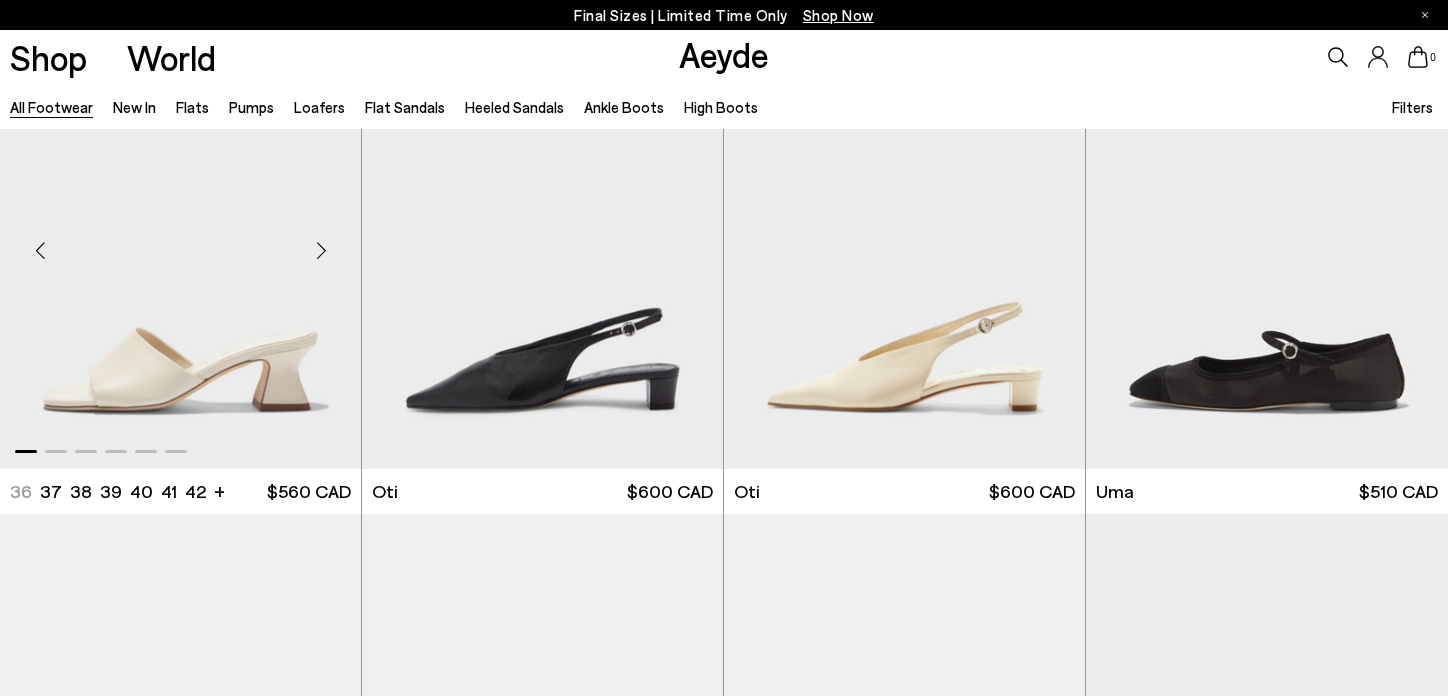 click at bounding box center (321, 250) 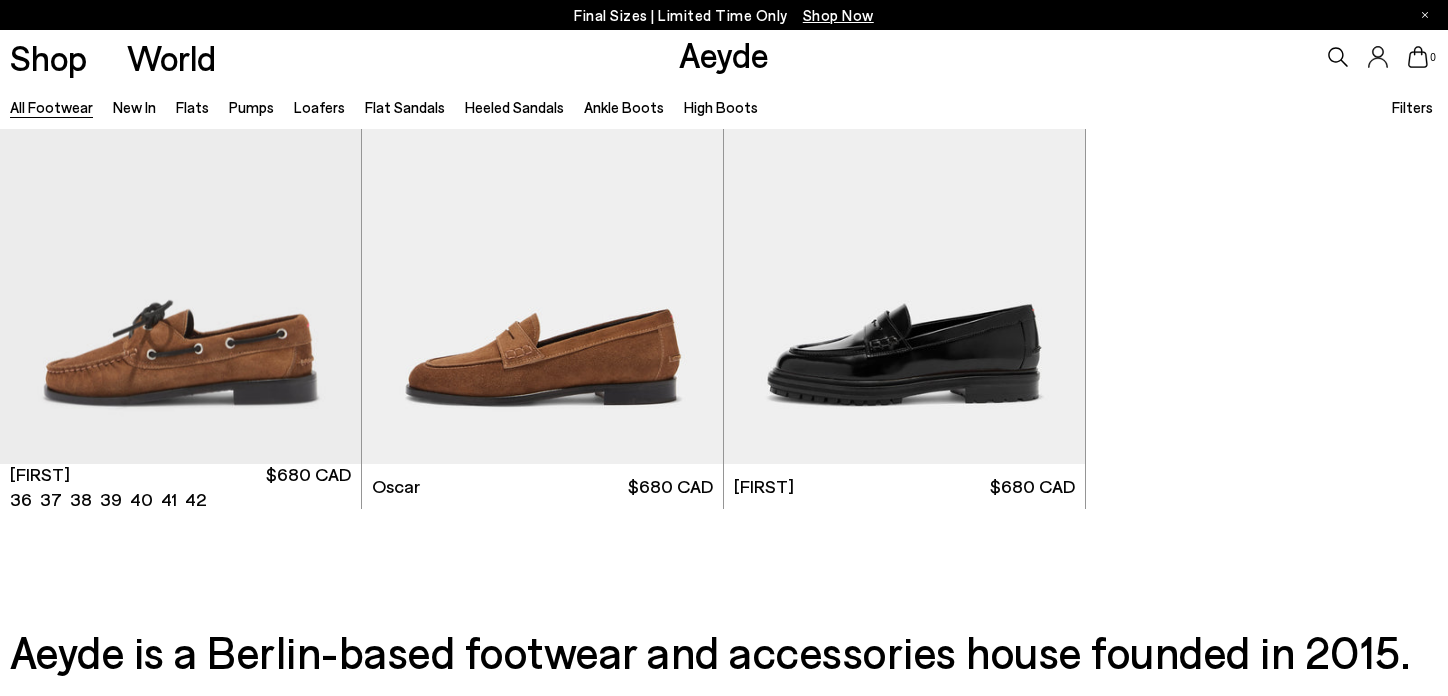 scroll, scrollTop: 32590, scrollLeft: 0, axis: vertical 